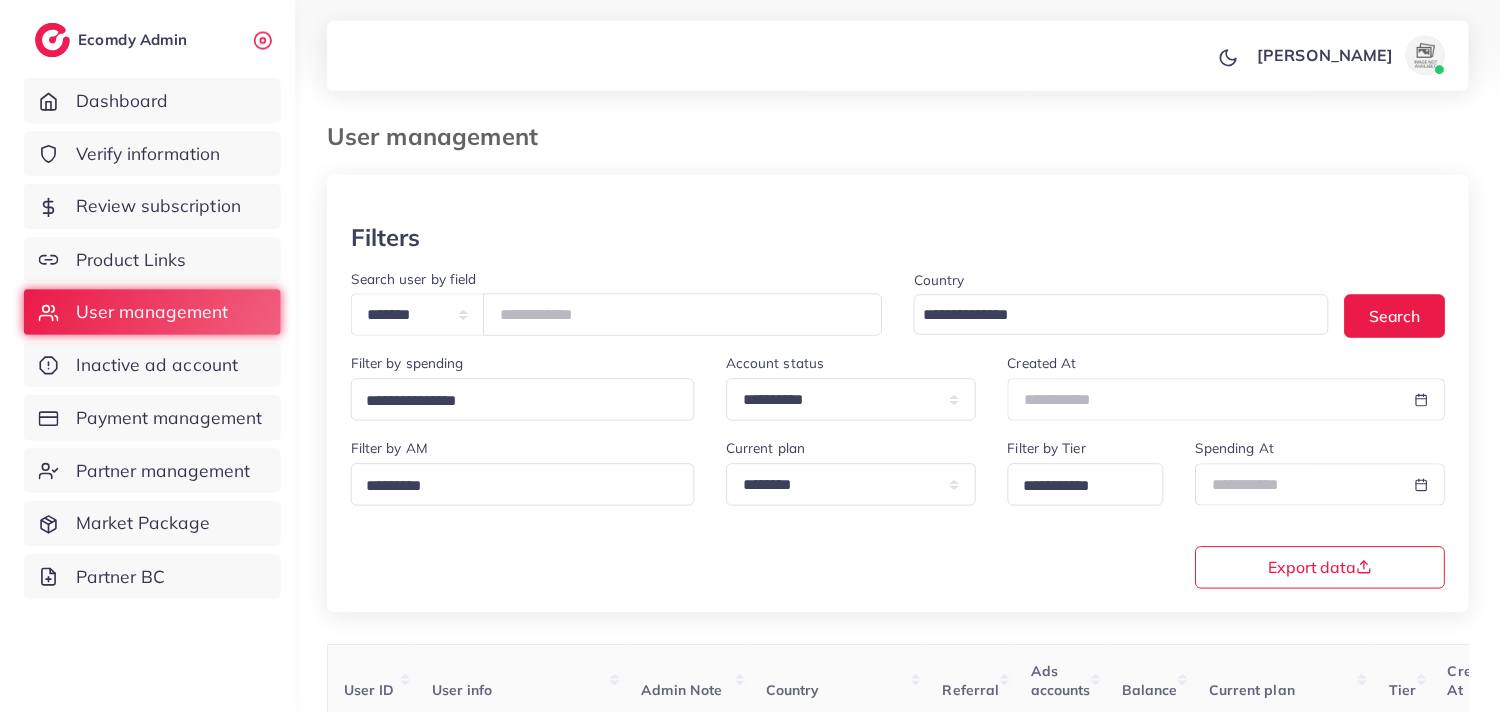 scroll, scrollTop: 0, scrollLeft: 0, axis: both 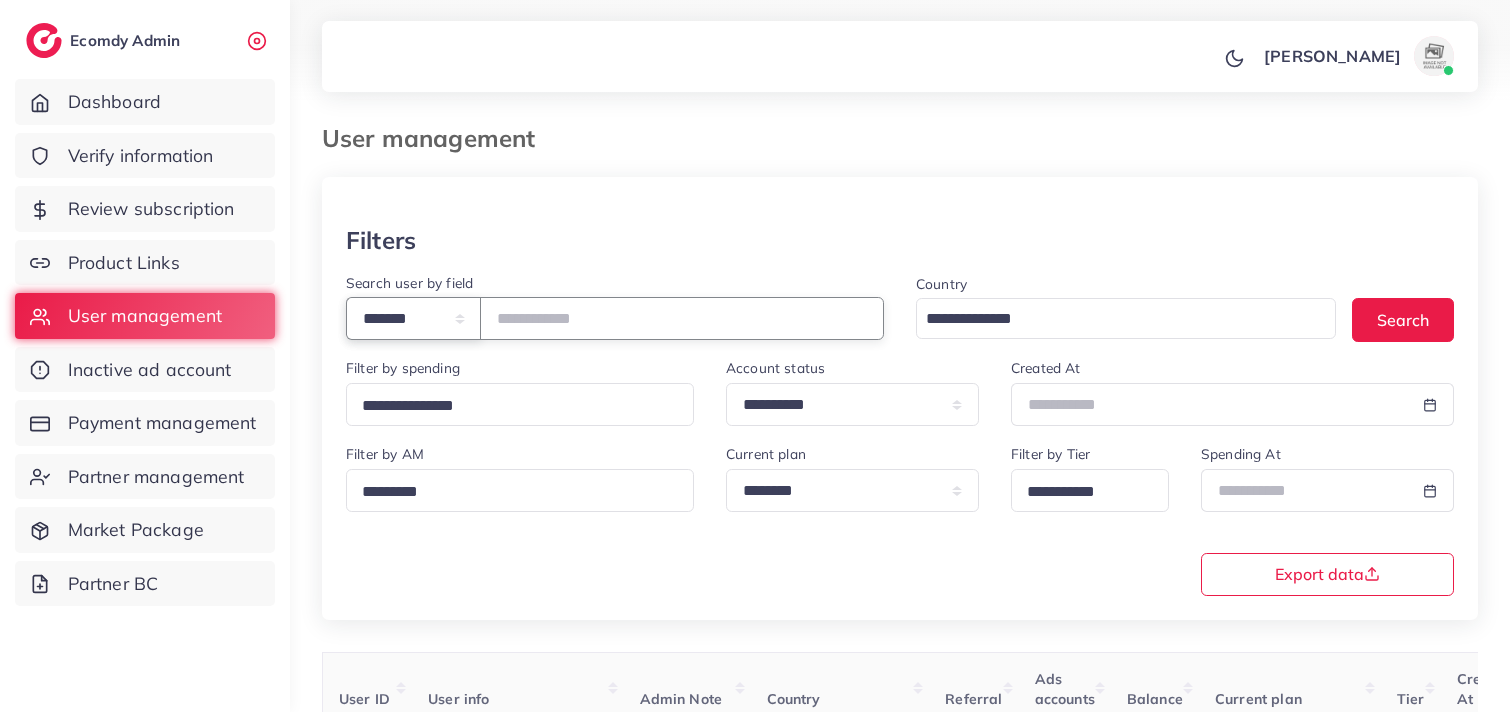 click on "**********" at bounding box center [413, 318] 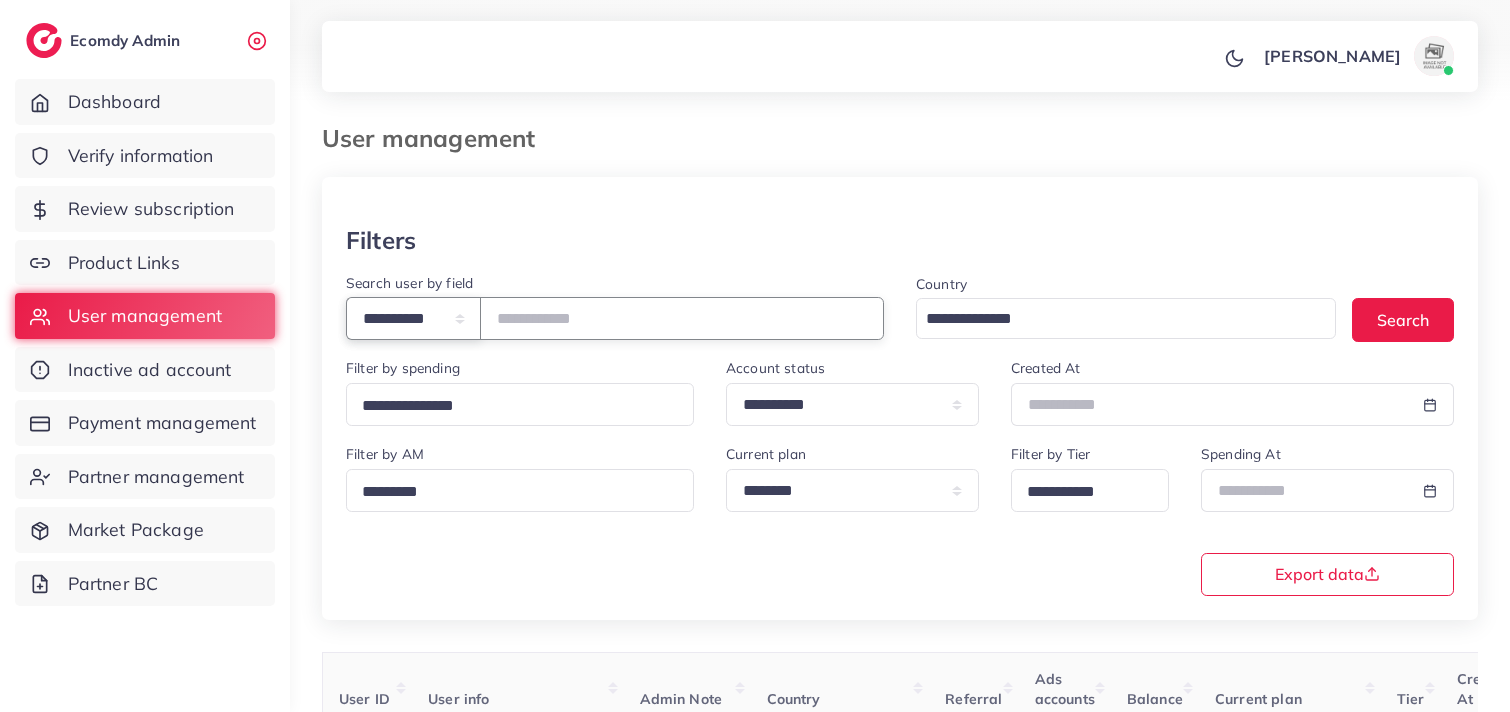 click on "**********" at bounding box center (413, 318) 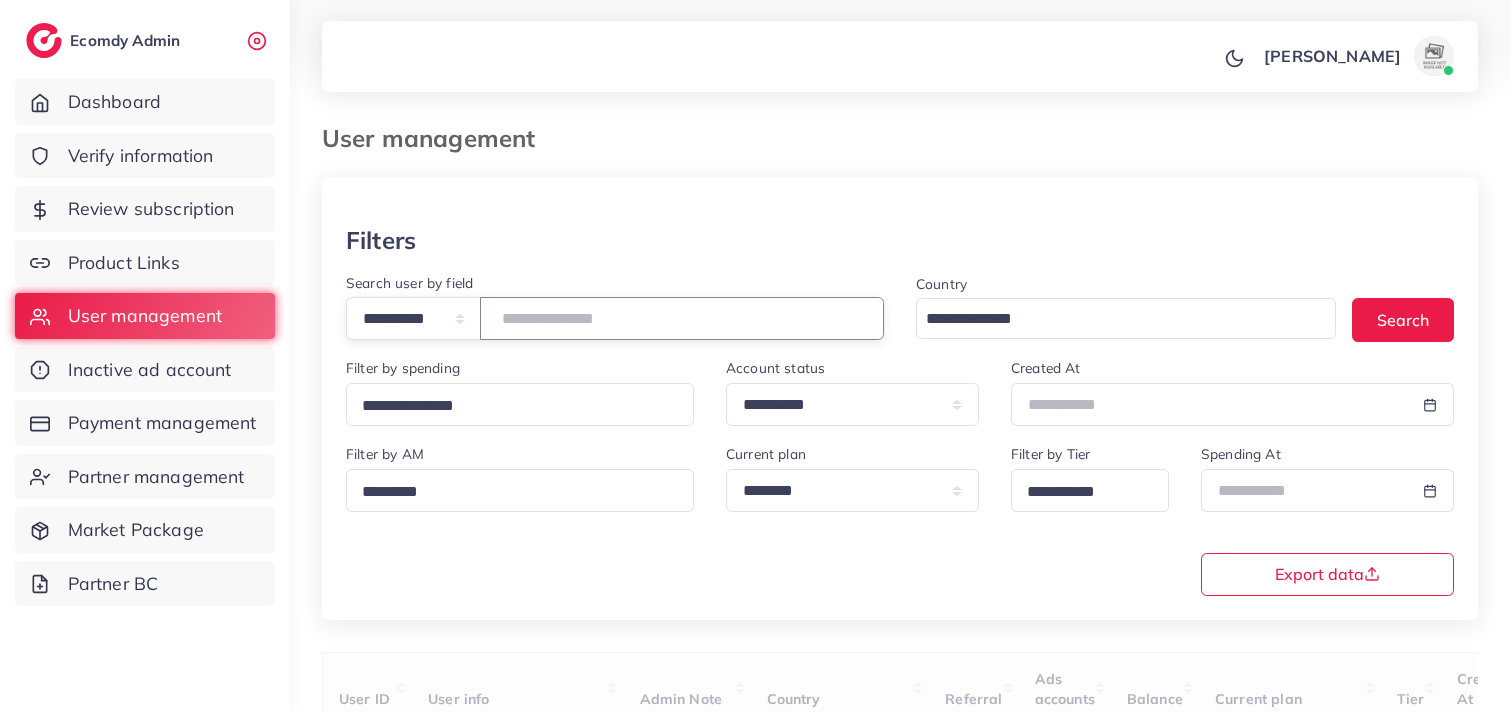 paste on "**********" 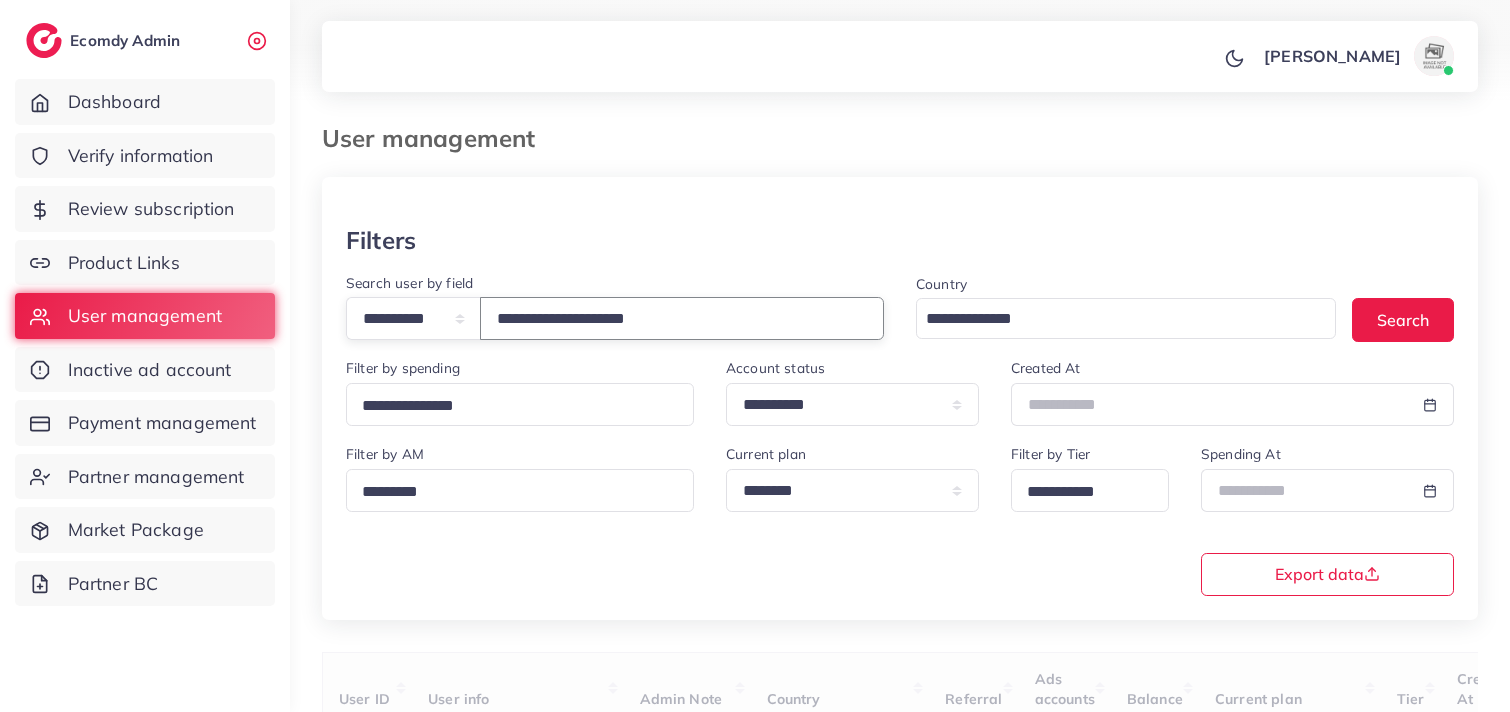 type on "**********" 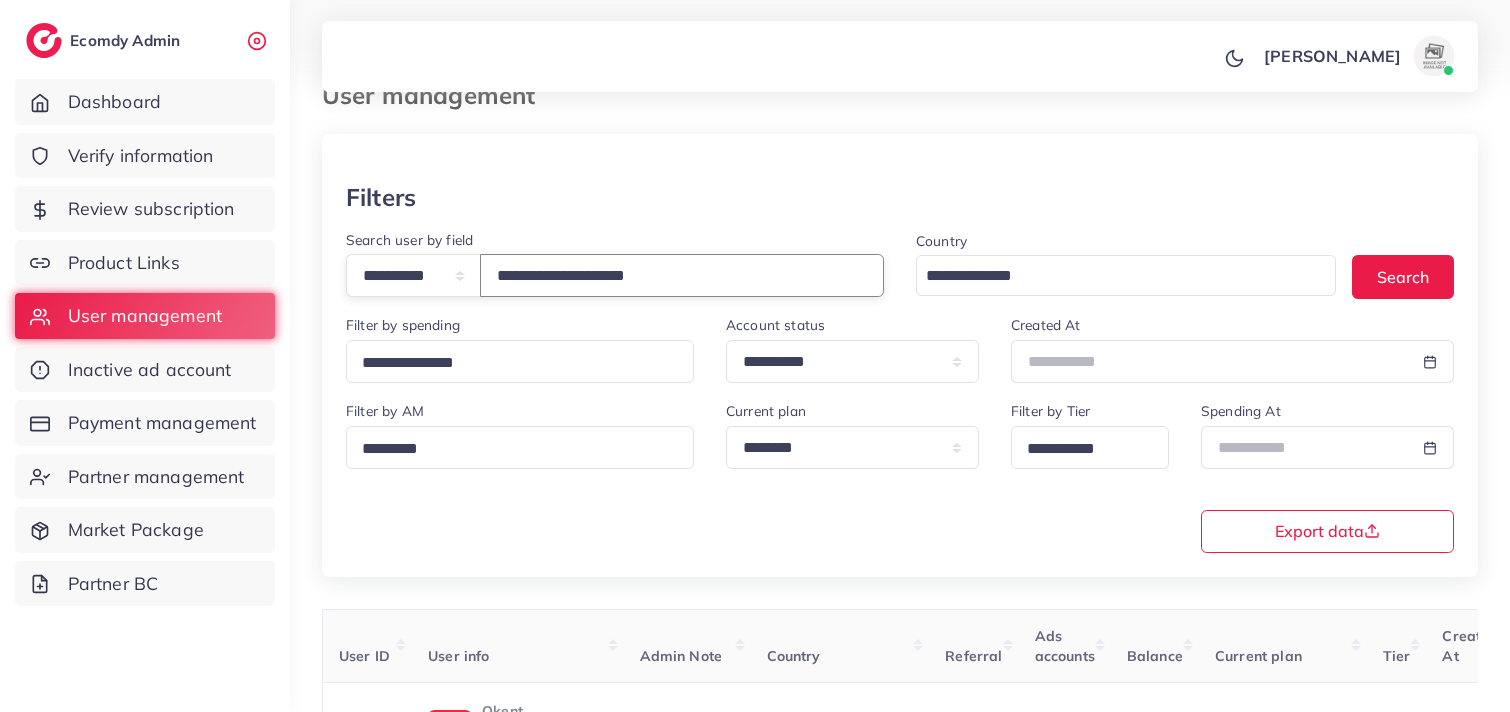scroll, scrollTop: 245, scrollLeft: 0, axis: vertical 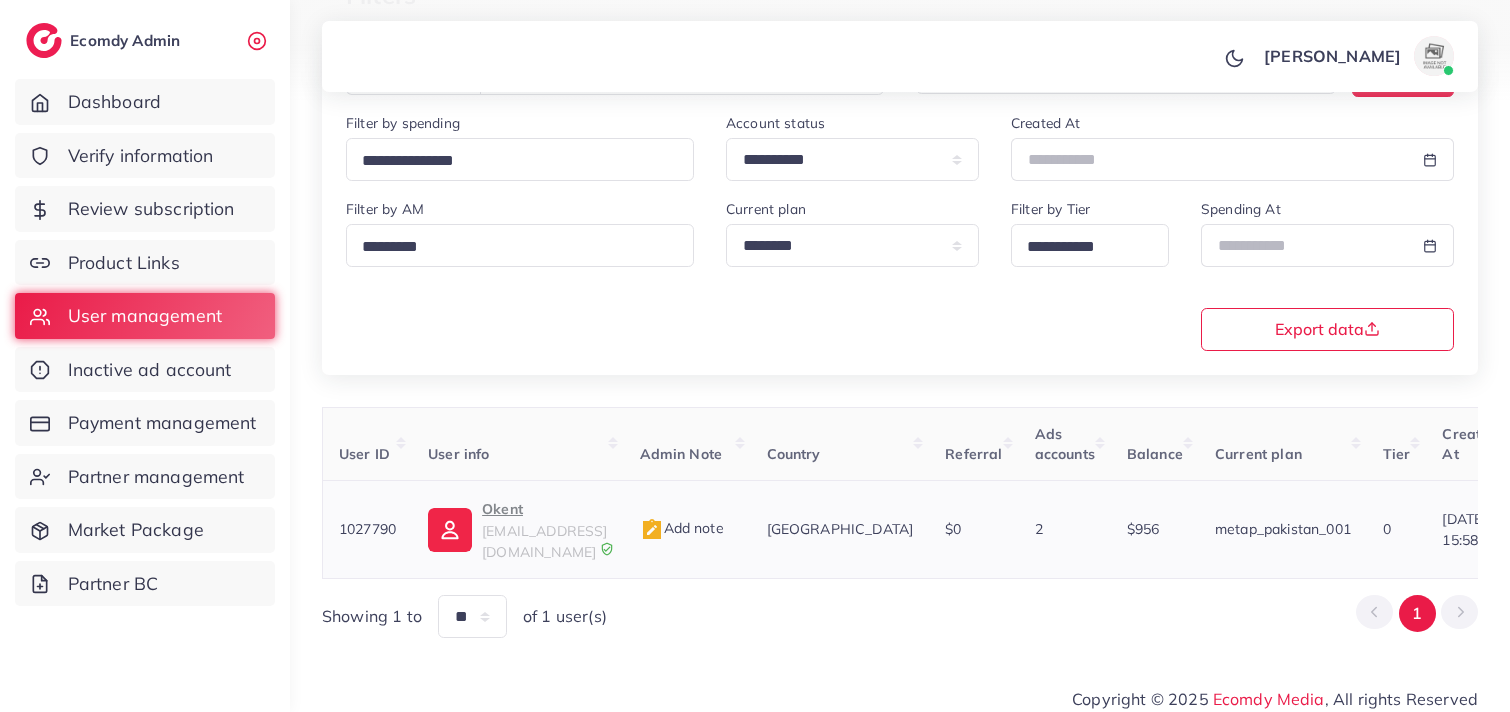 click on "Okent" at bounding box center (544, 509) 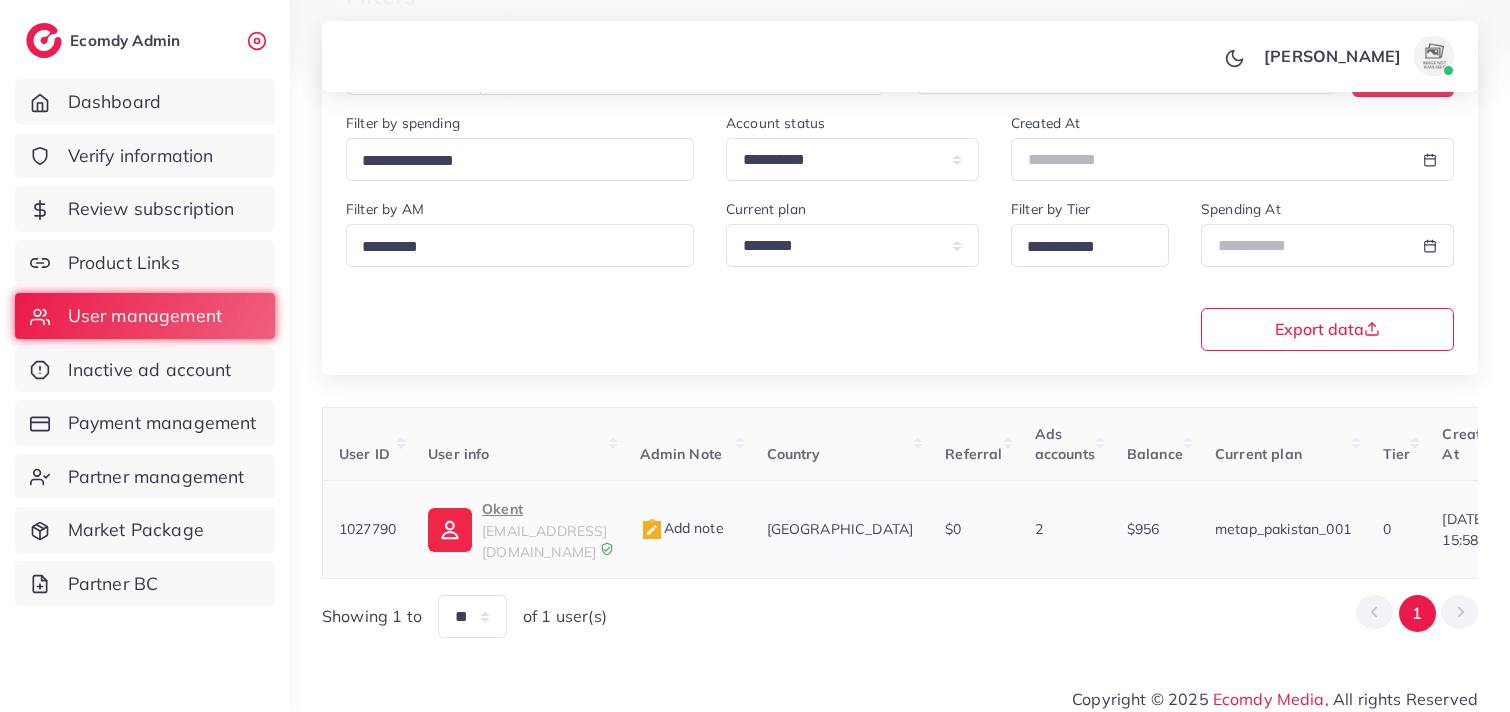 click on "Okent" at bounding box center (544, 509) 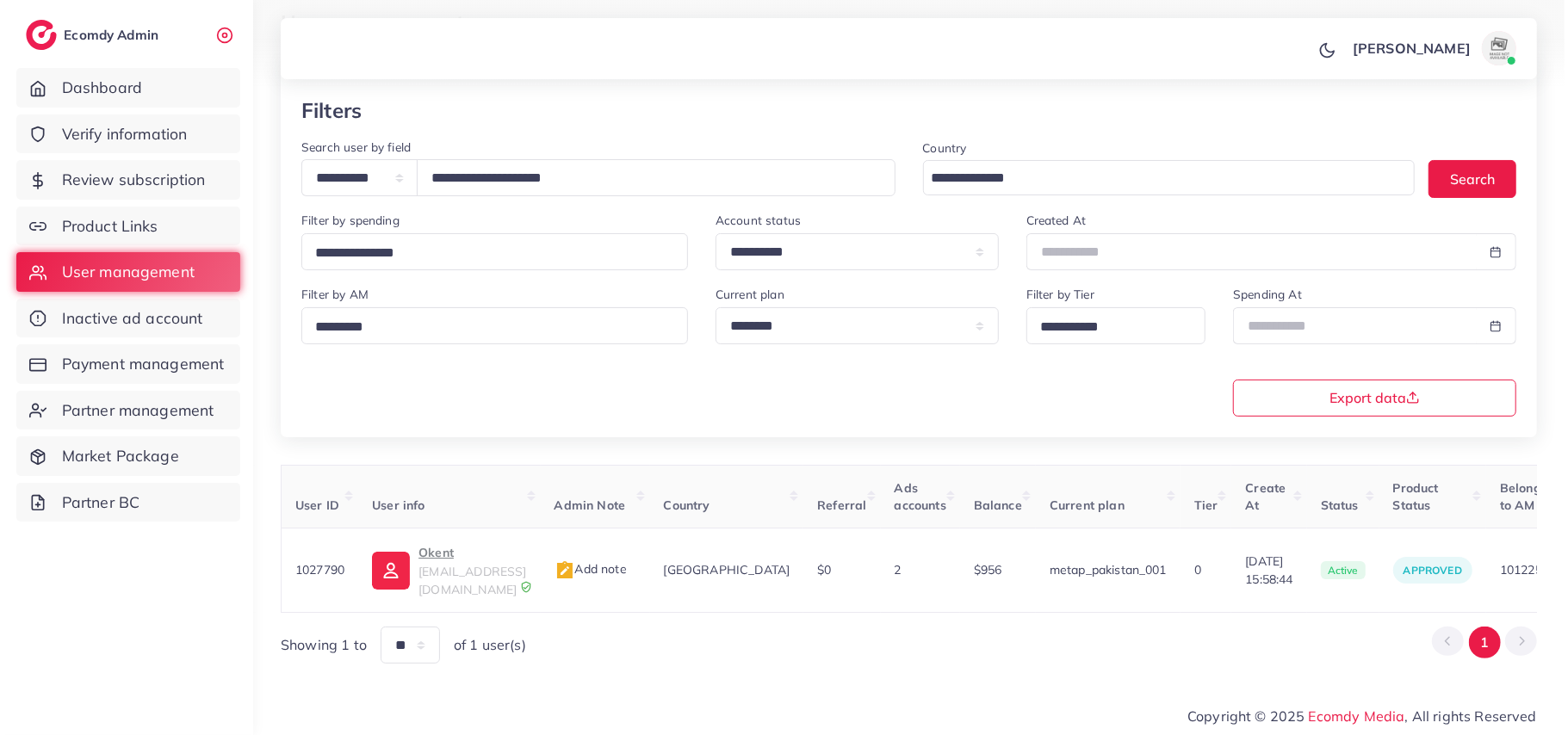 scroll, scrollTop: 0, scrollLeft: 0, axis: both 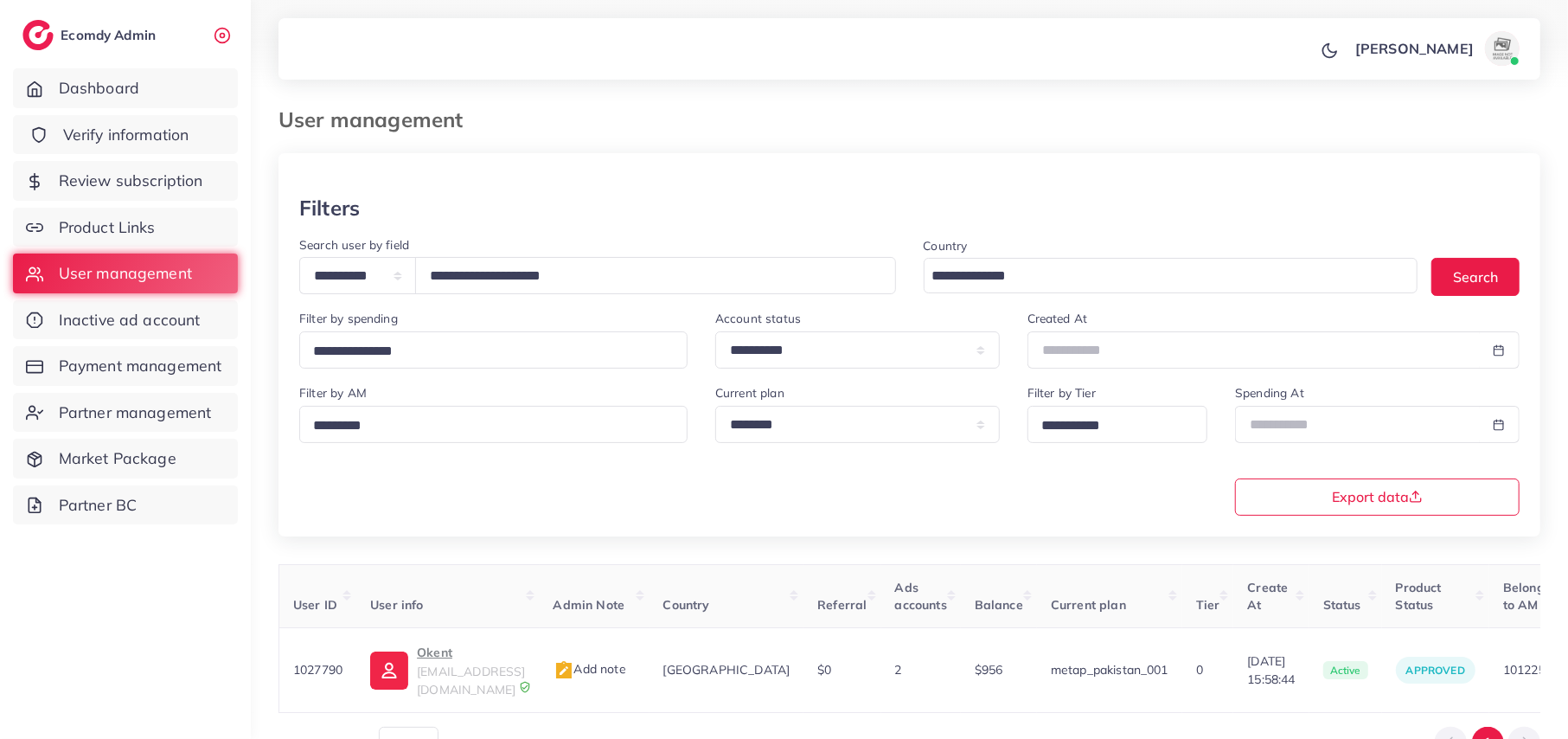 click on "Verify information" at bounding box center [126, 135] 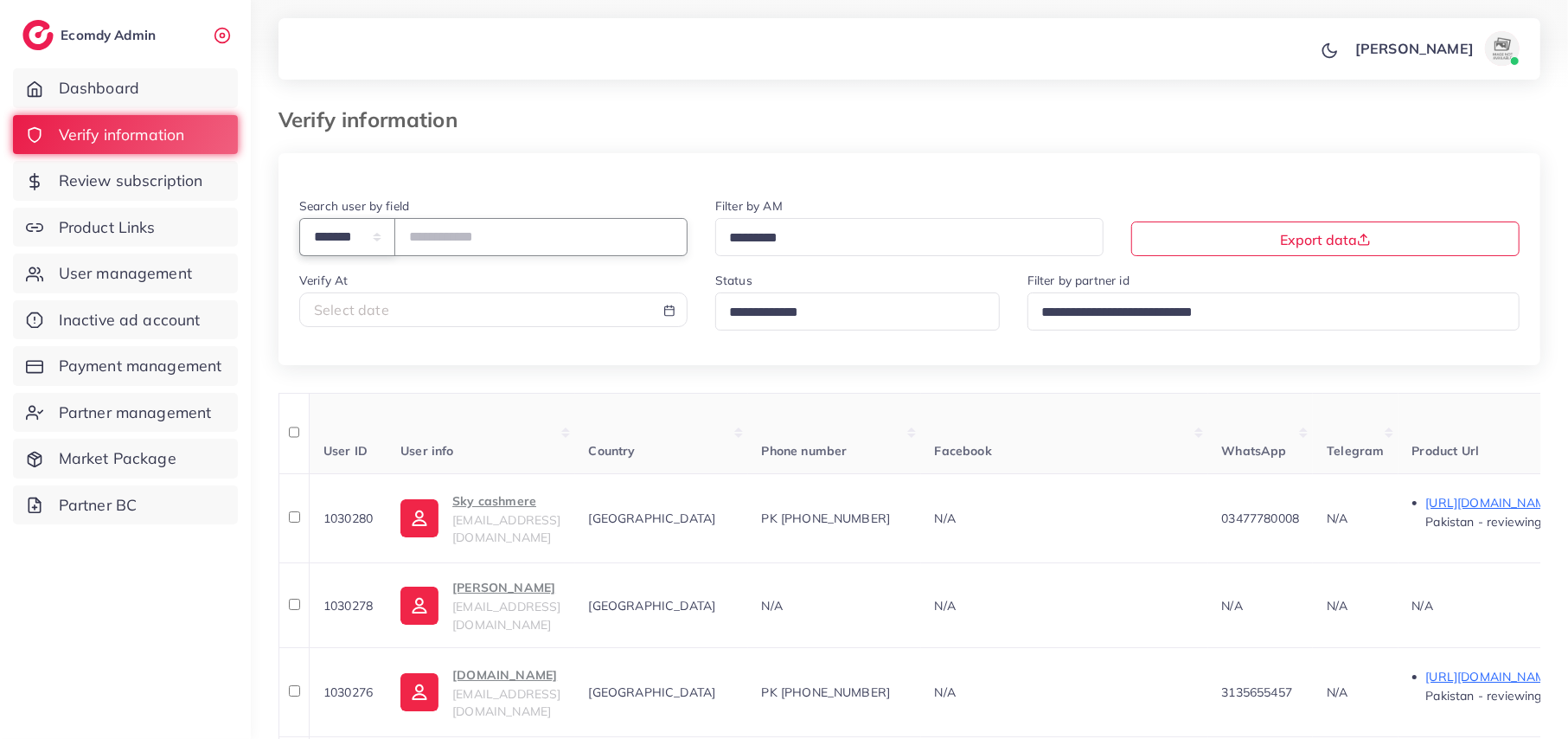 click on "**********" at bounding box center (347, 236) 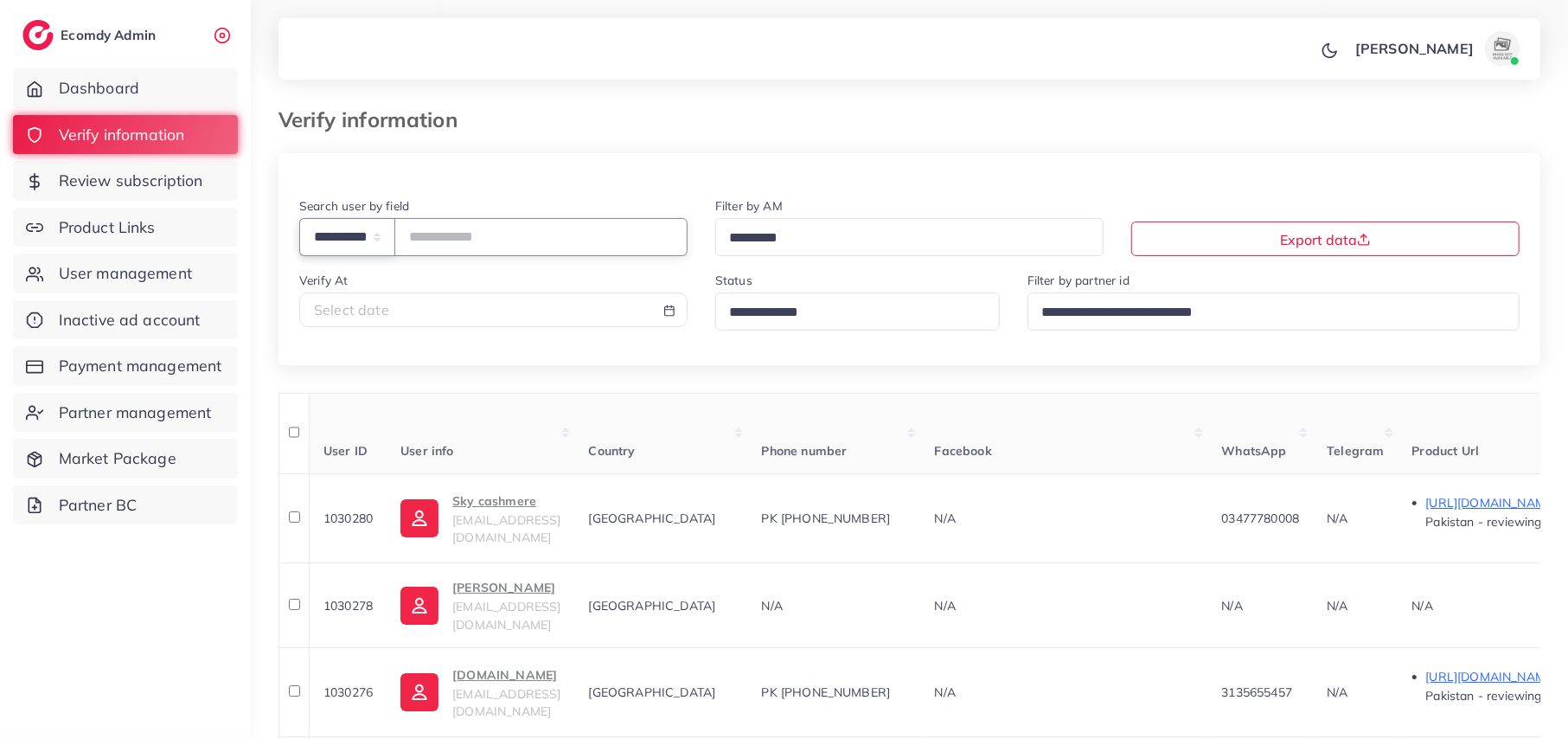 click on "**********" at bounding box center (347, 236) 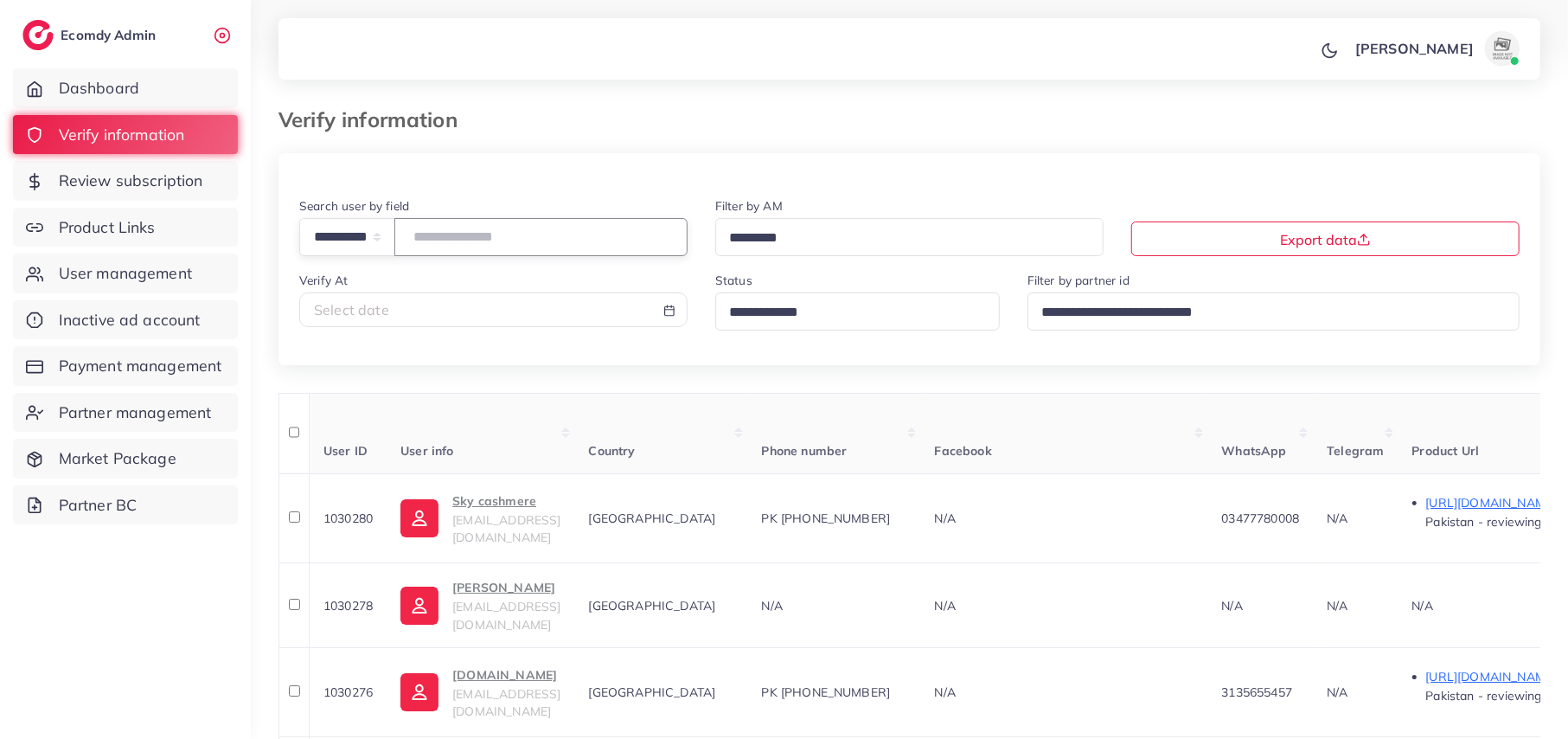 click at bounding box center (541, 236) 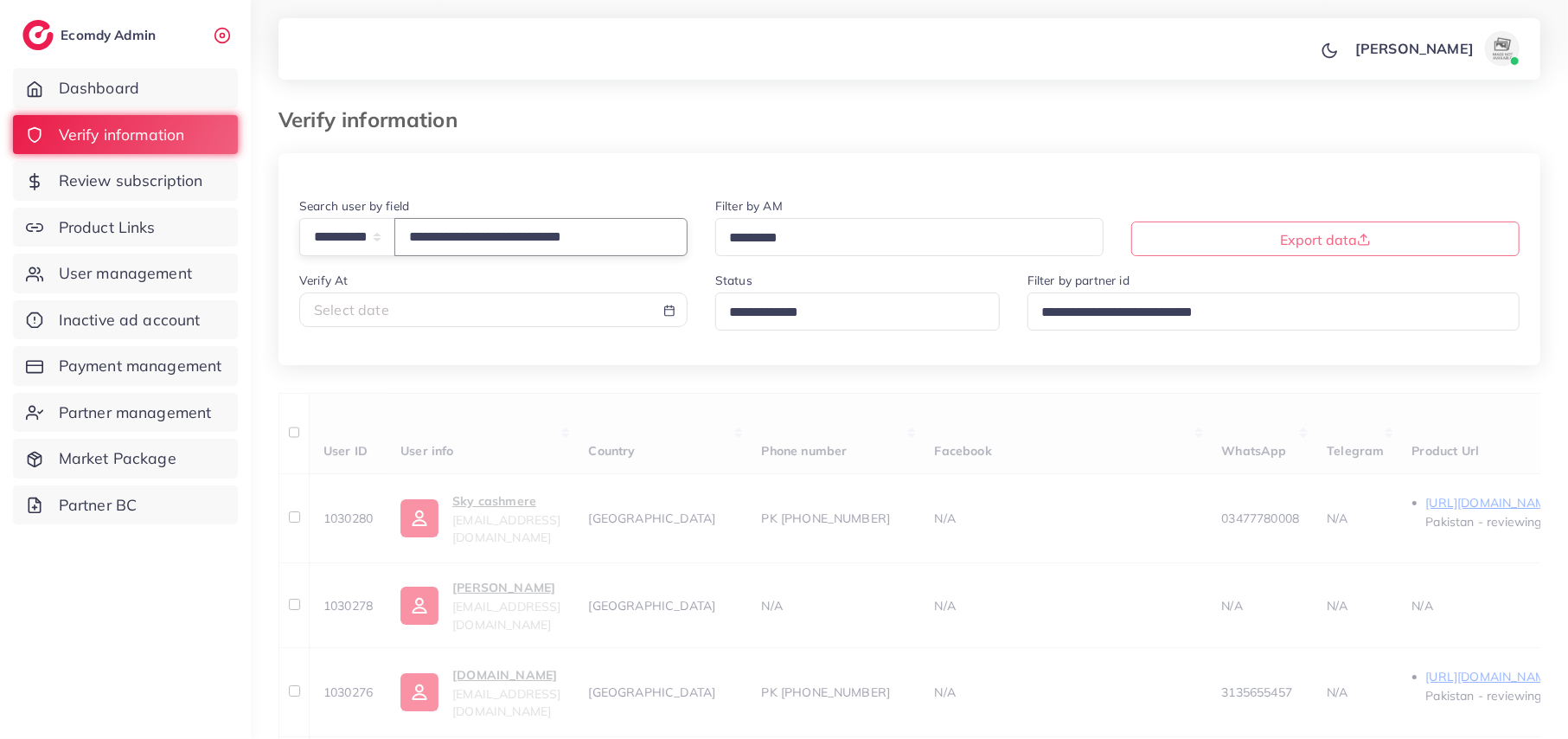 type on "**********" 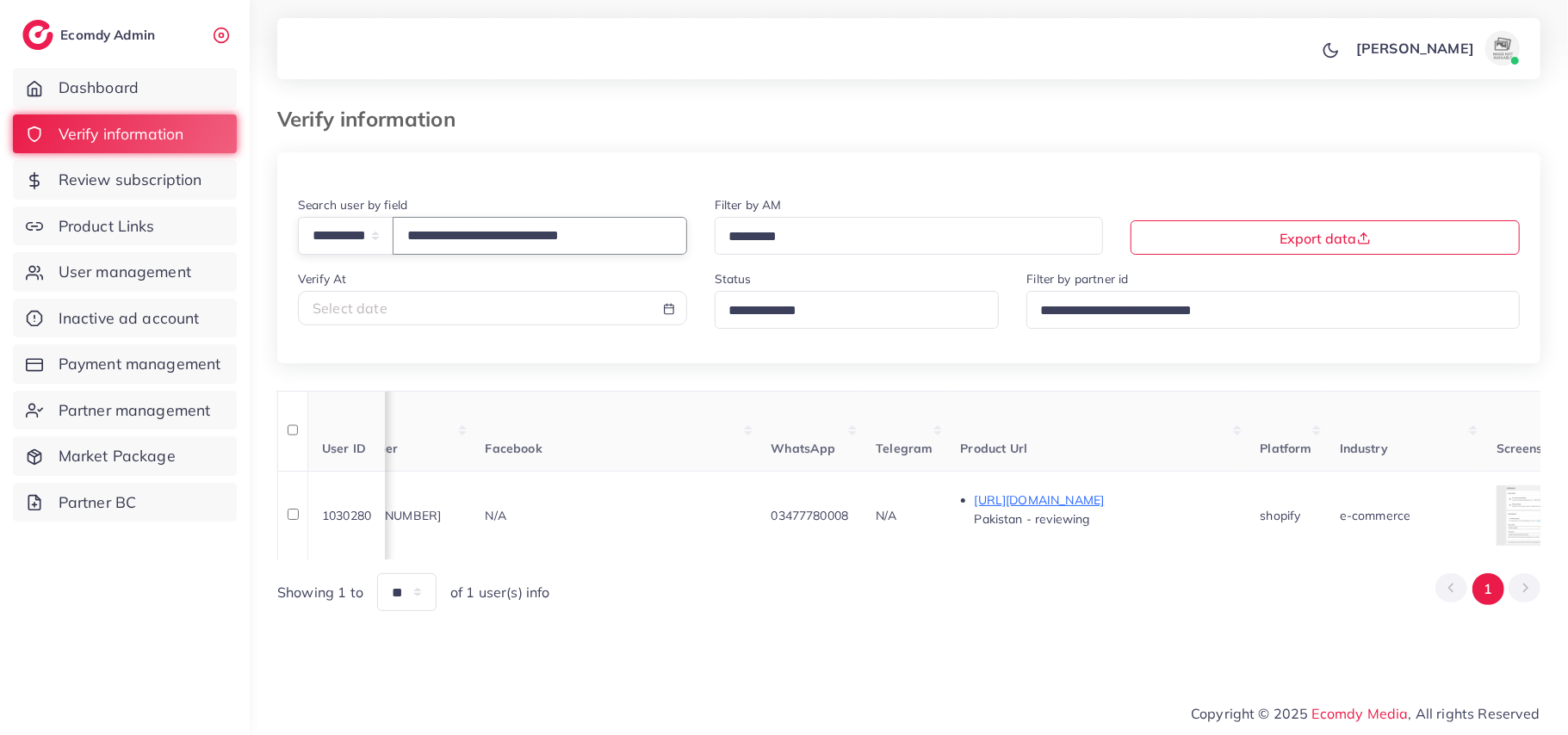 scroll, scrollTop: 0, scrollLeft: 535, axis: horizontal 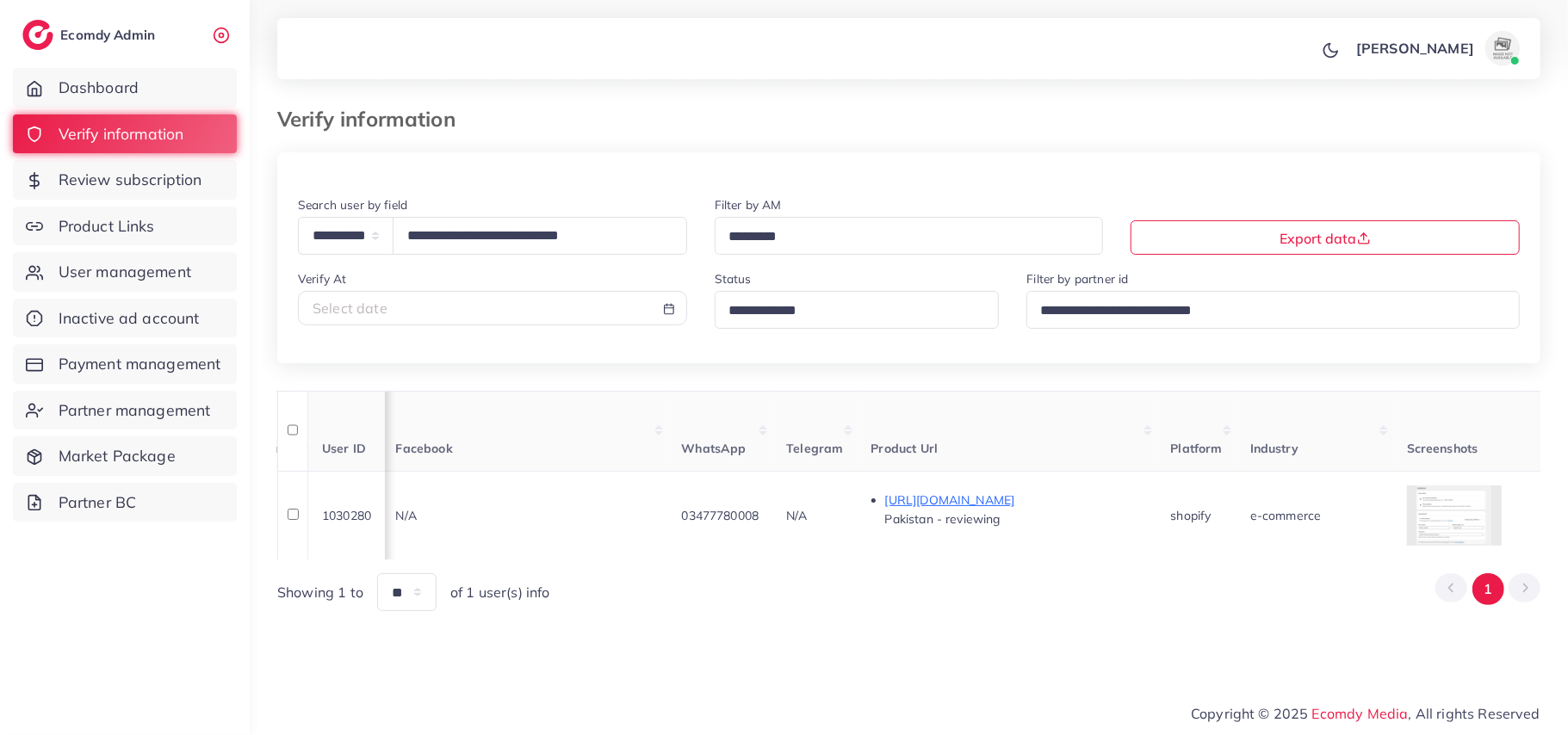 click on "Showing 1 to  ** ** ** ***  of 1 user(s) info  1" at bounding box center [908, 591] 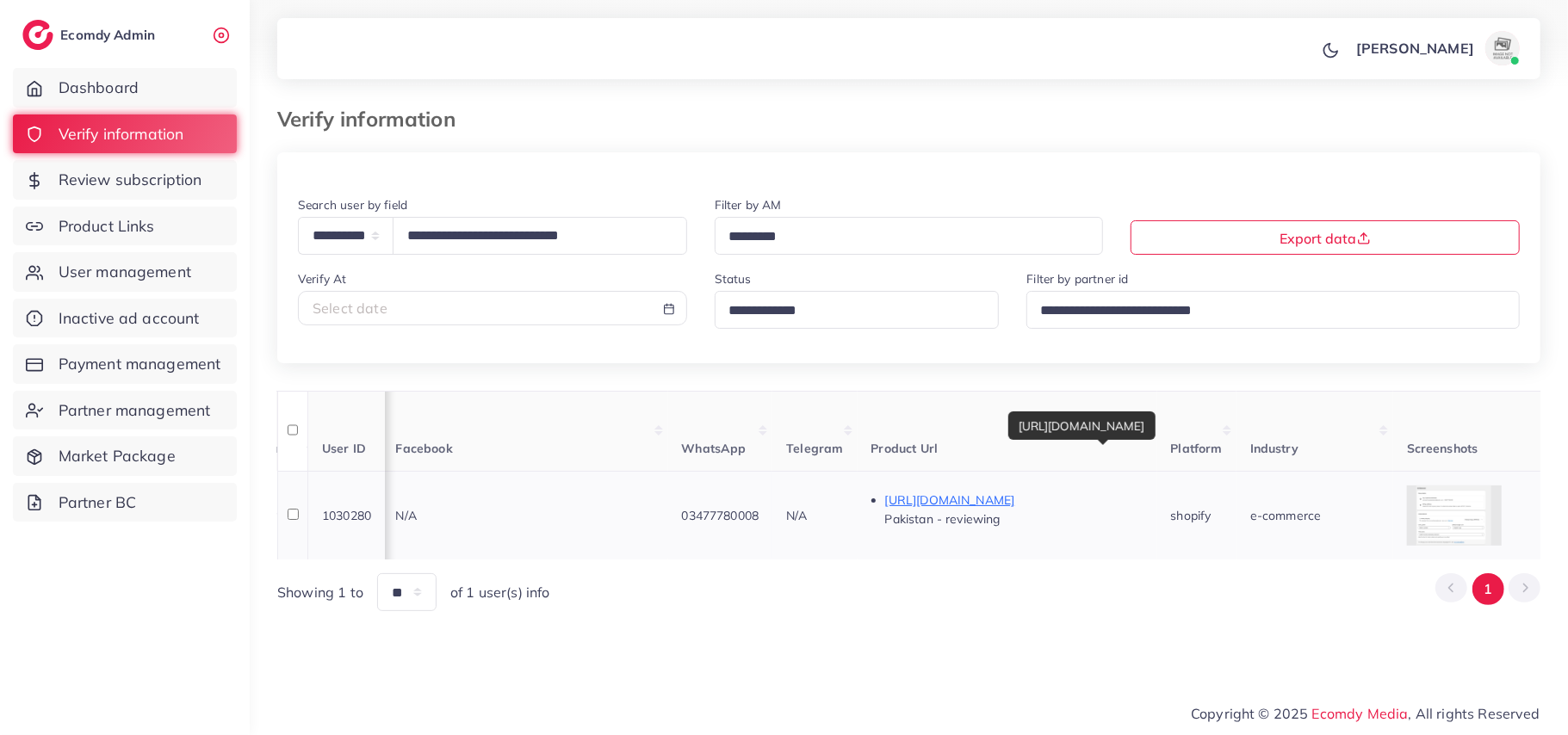click on "https://skycashmere.pk/products/emaan-abaya-with-hijab?_pos=1&_psq=emaan&_ss=e&_v=1.0" at bounding box center (1014, 500) 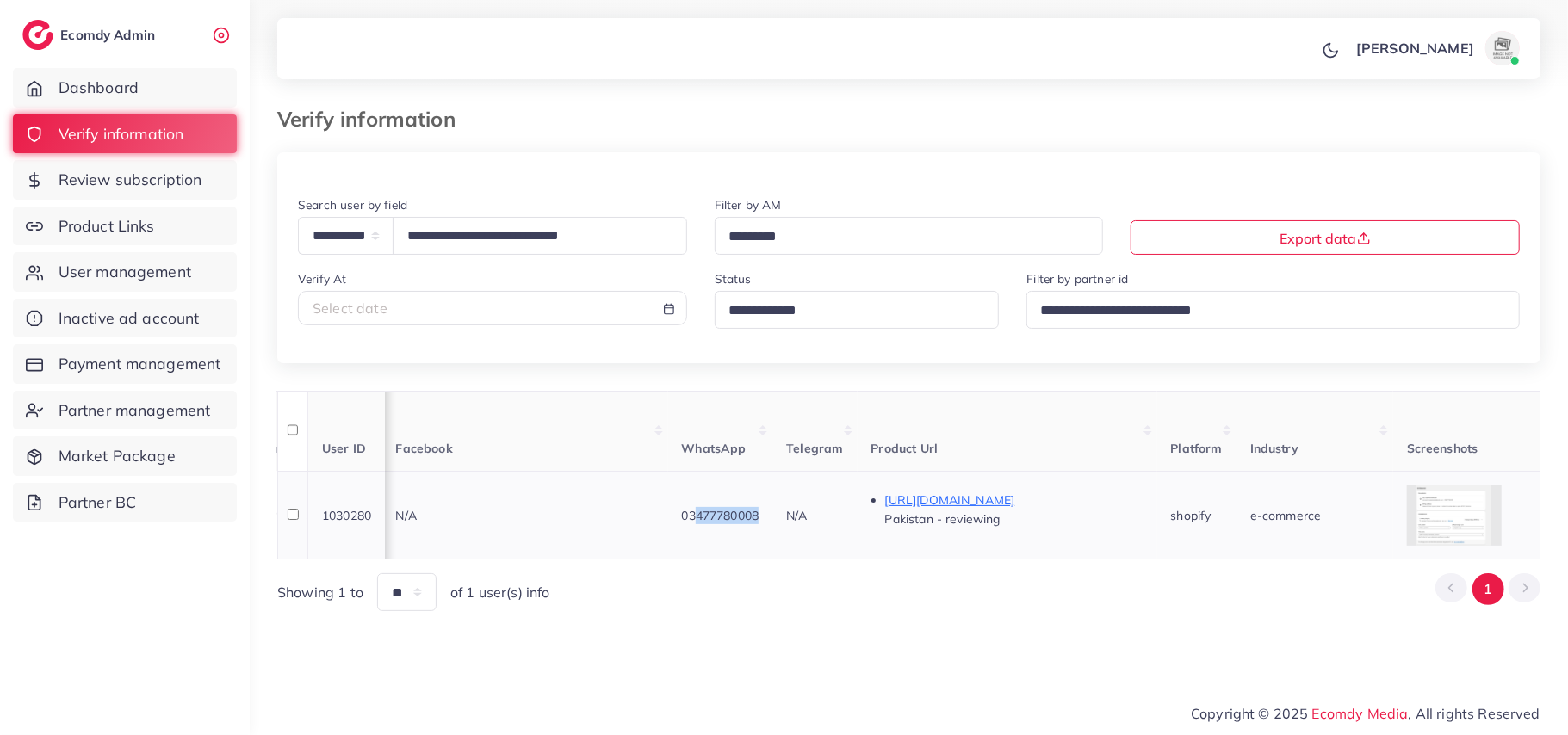 drag, startPoint x: 832, startPoint y: 521, endPoint x: 868, endPoint y: 520, distance: 36.0139 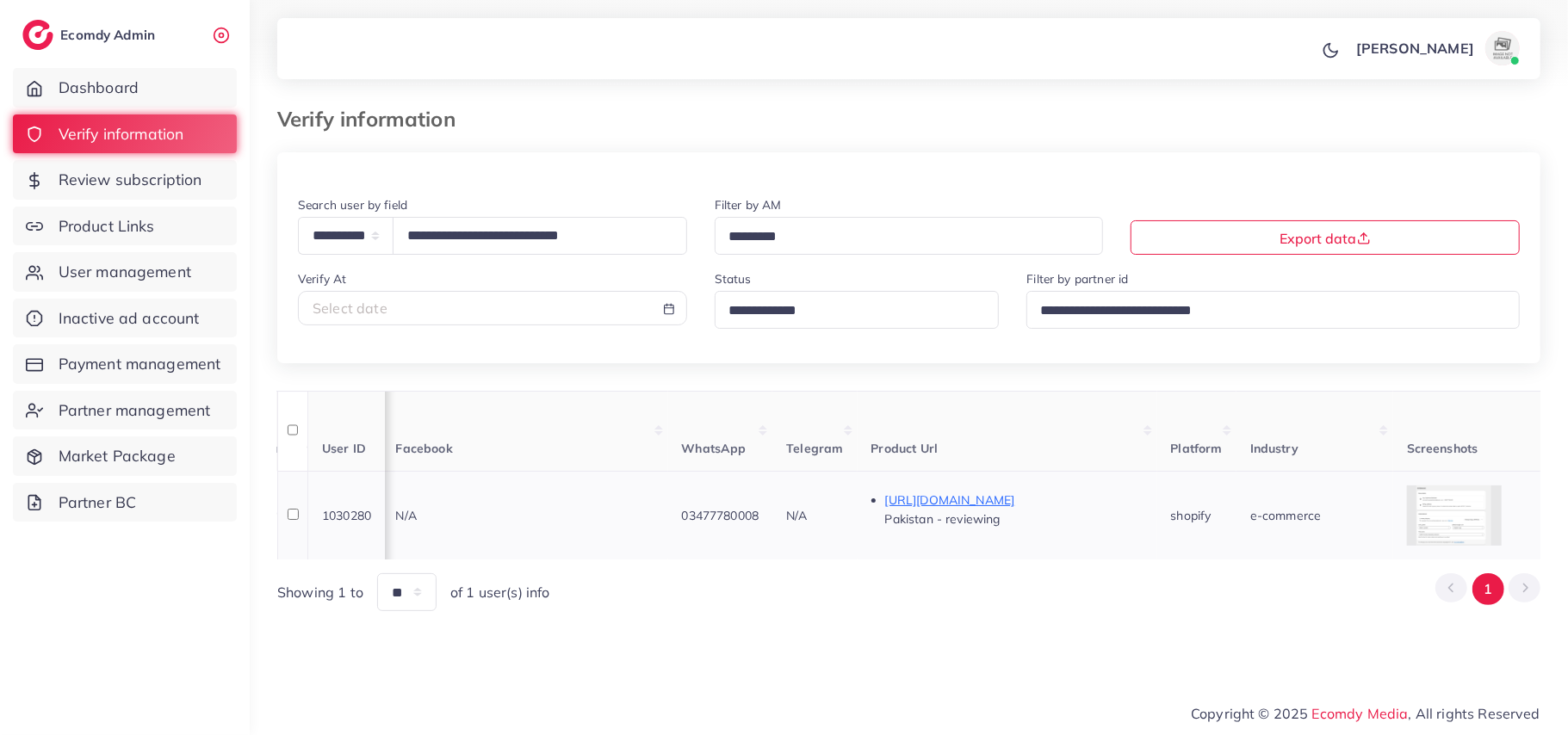 click on "03477780008" at bounding box center [721, 515] 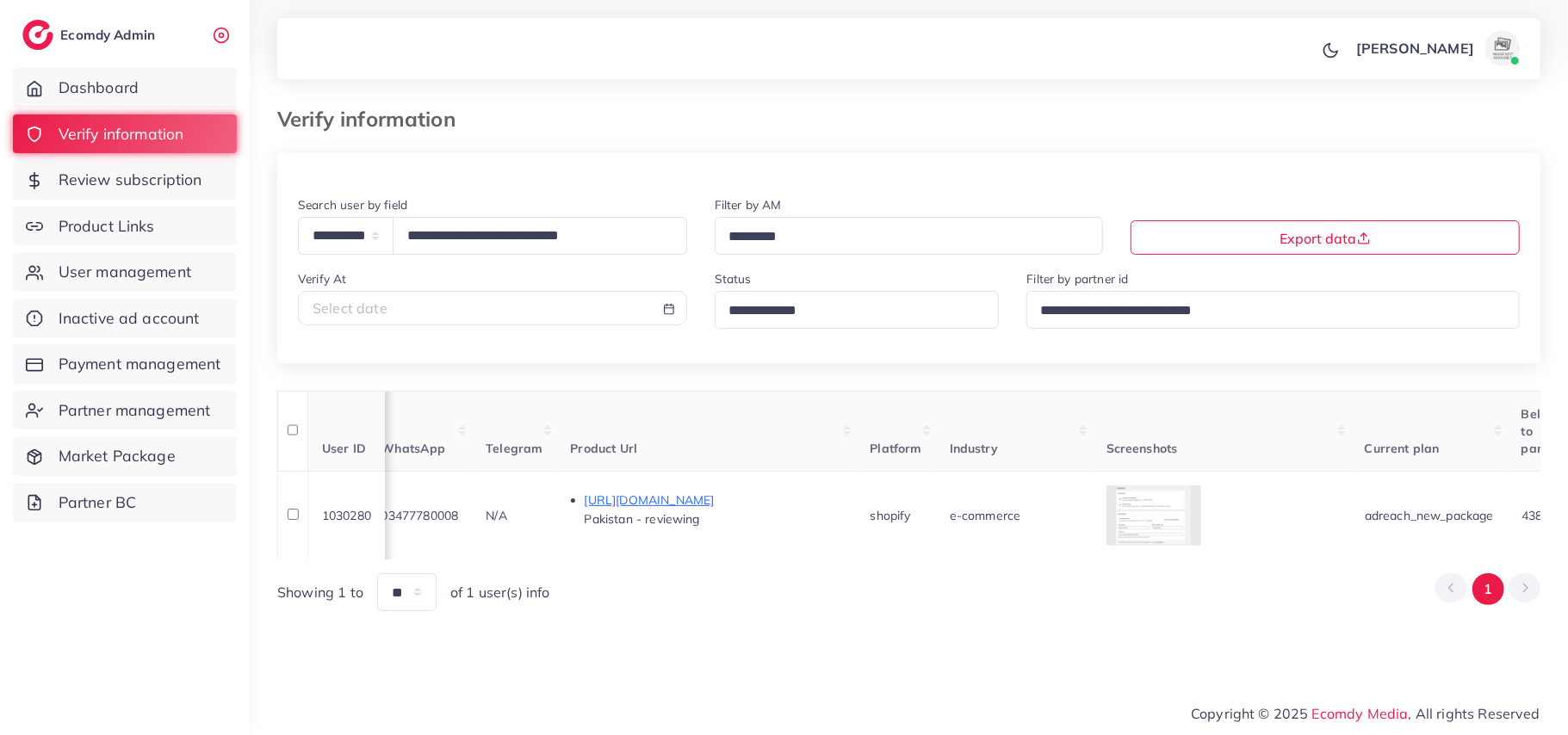 scroll, scrollTop: 0, scrollLeft: 856, axis: horizontal 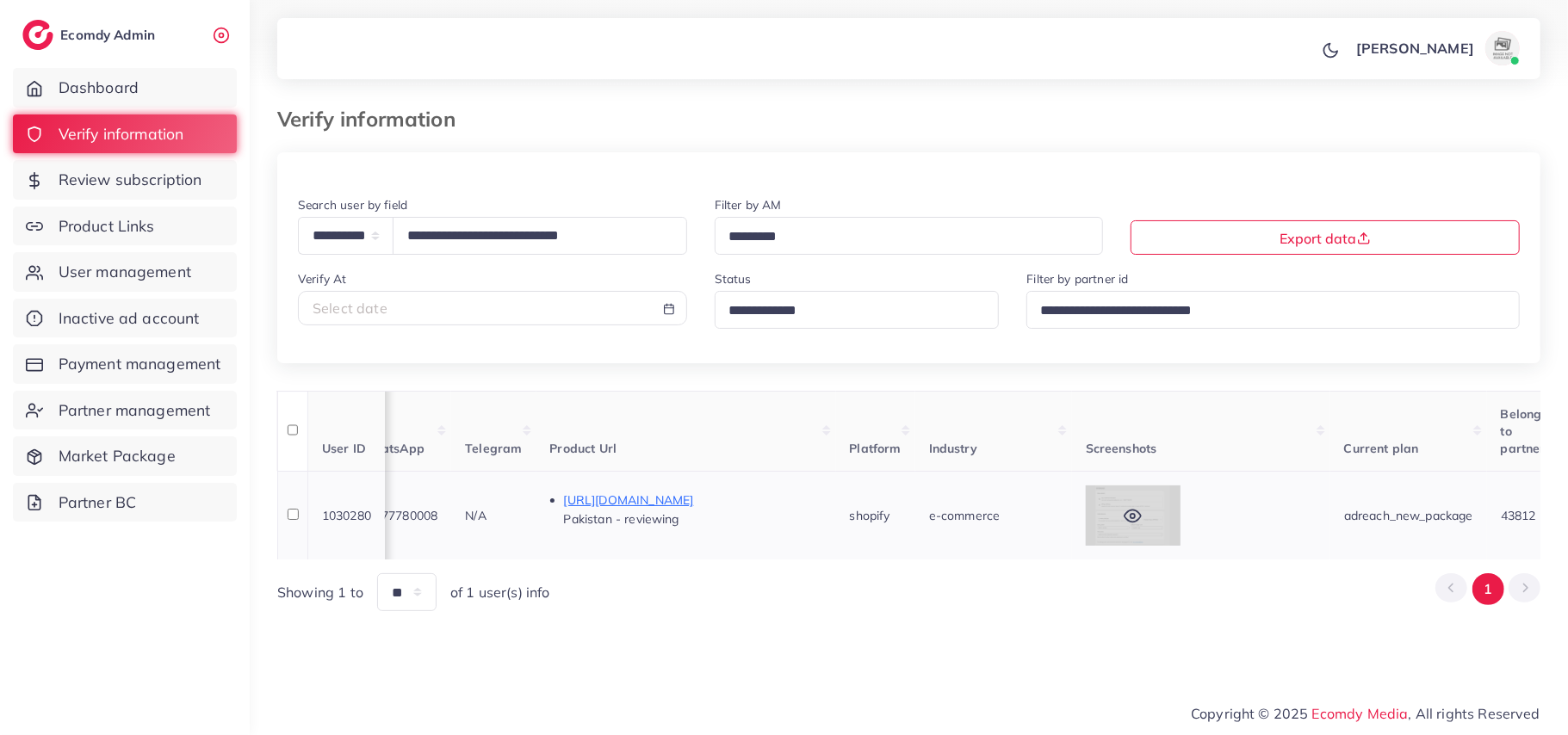 click 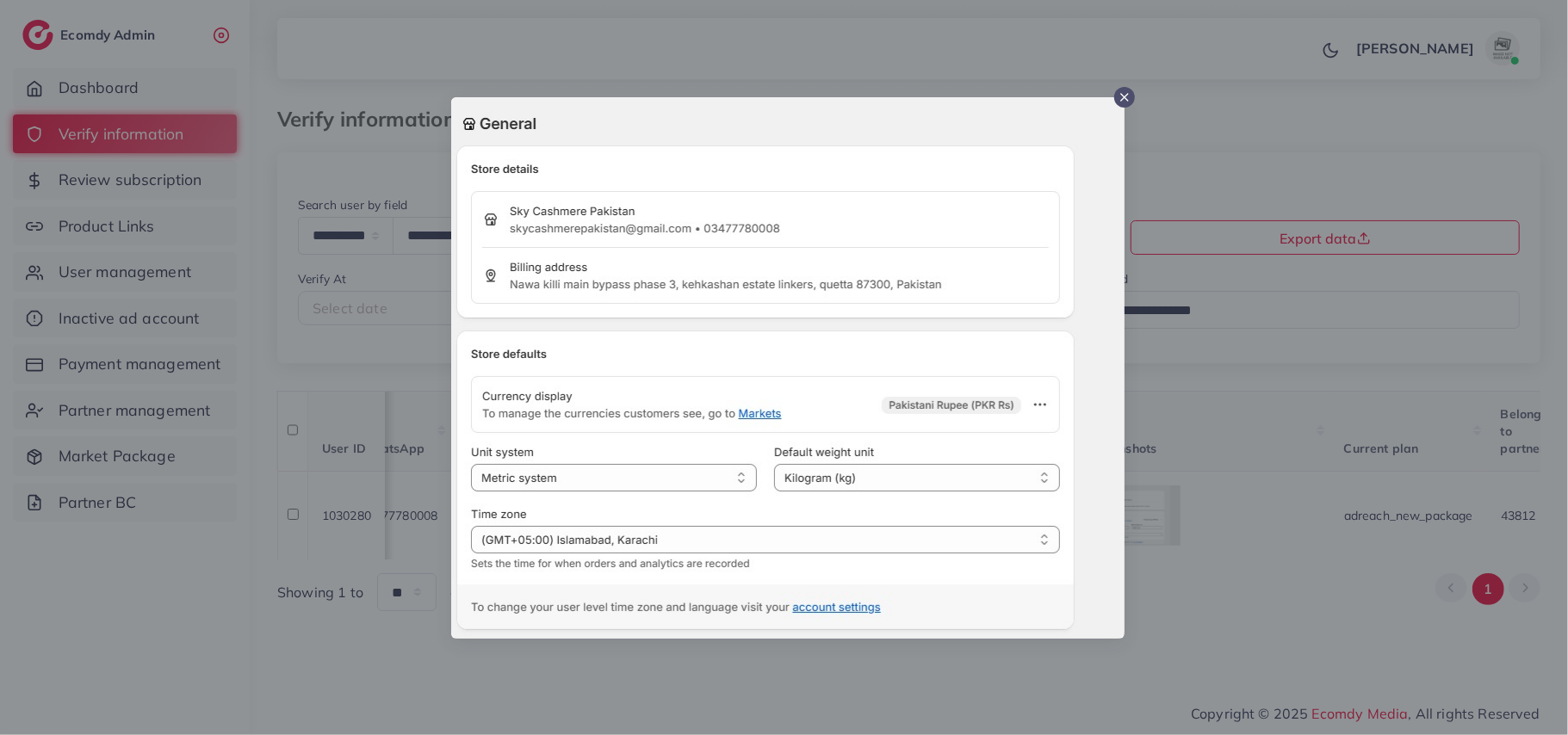 click 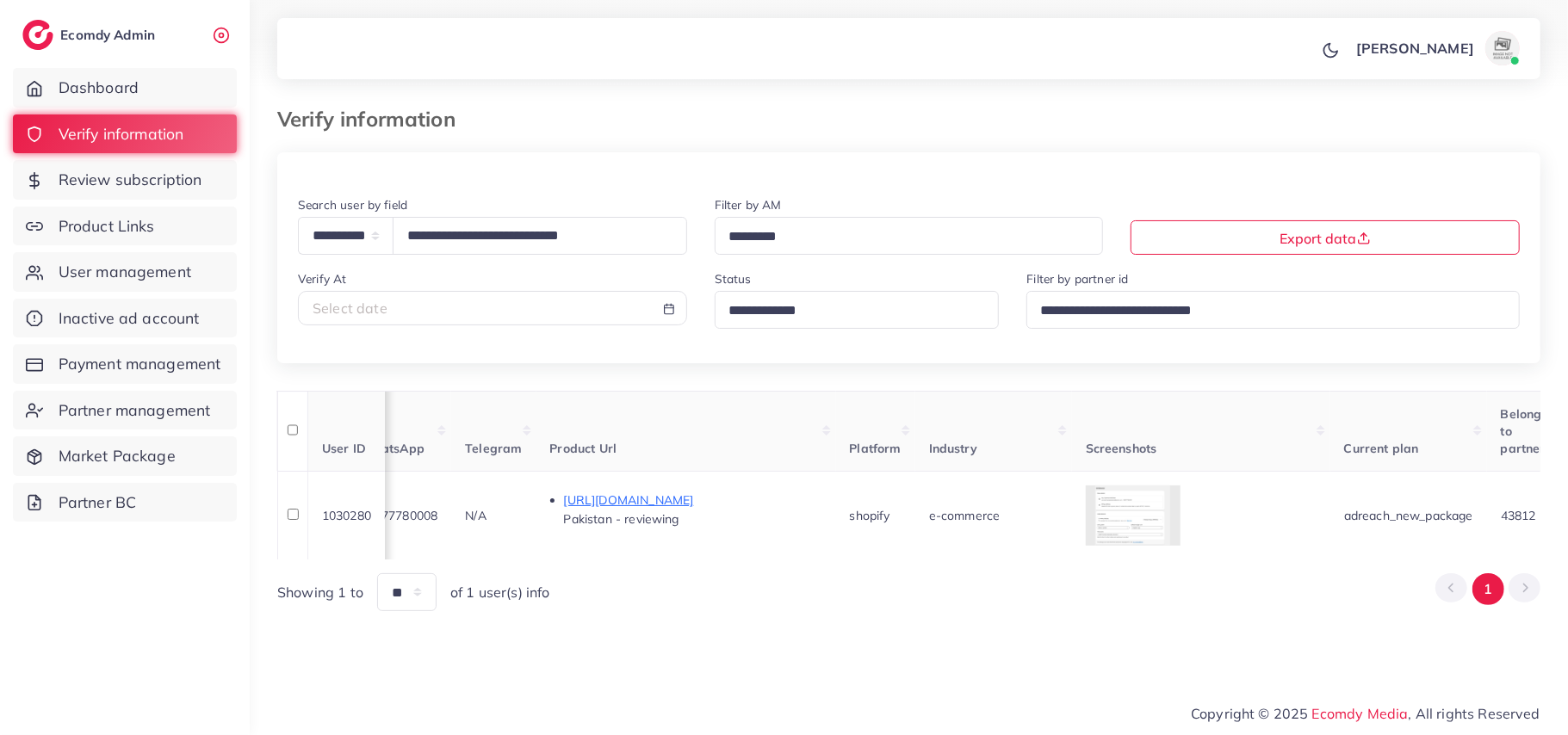 scroll, scrollTop: 0, scrollLeft: 1562, axis: horizontal 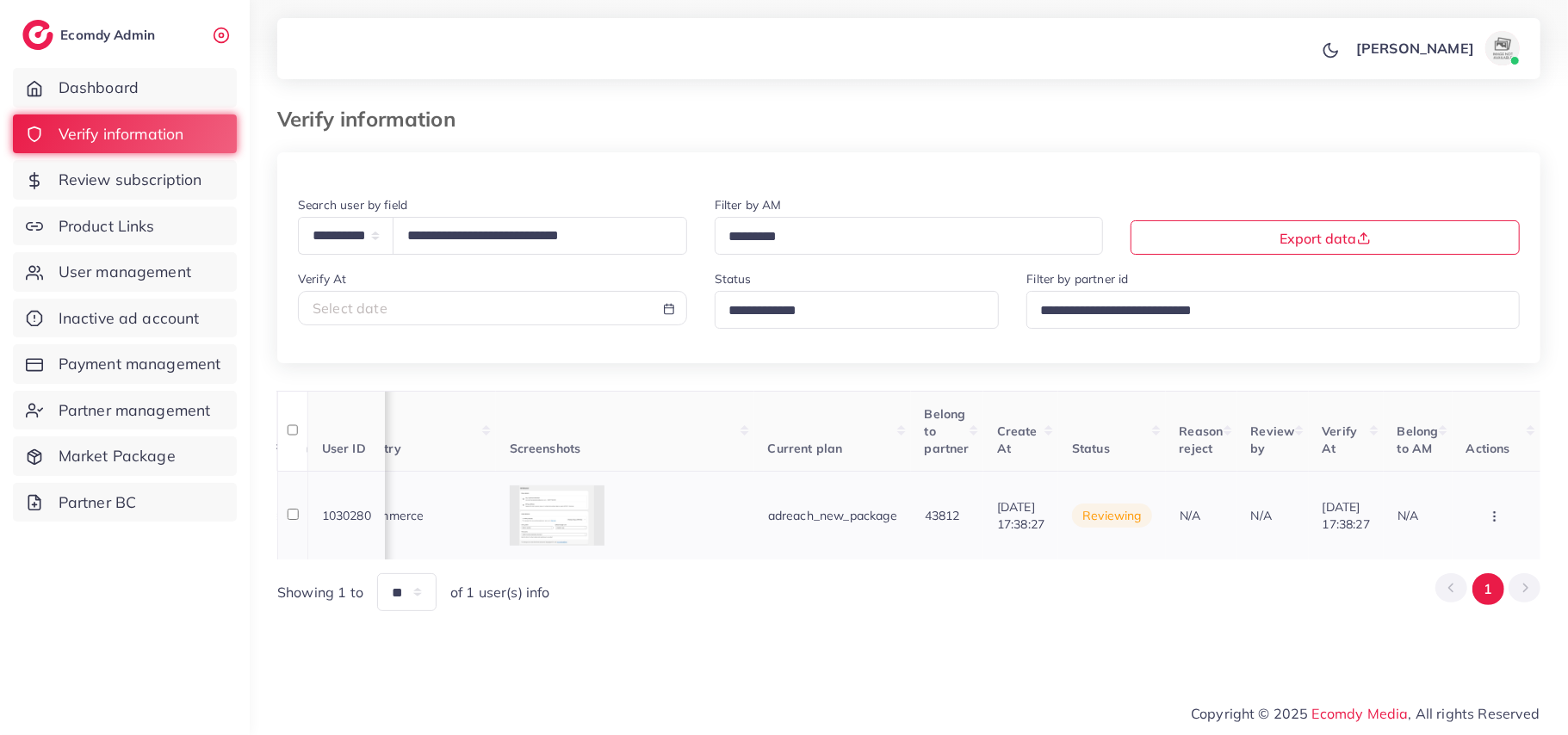 click at bounding box center [1497, 516] 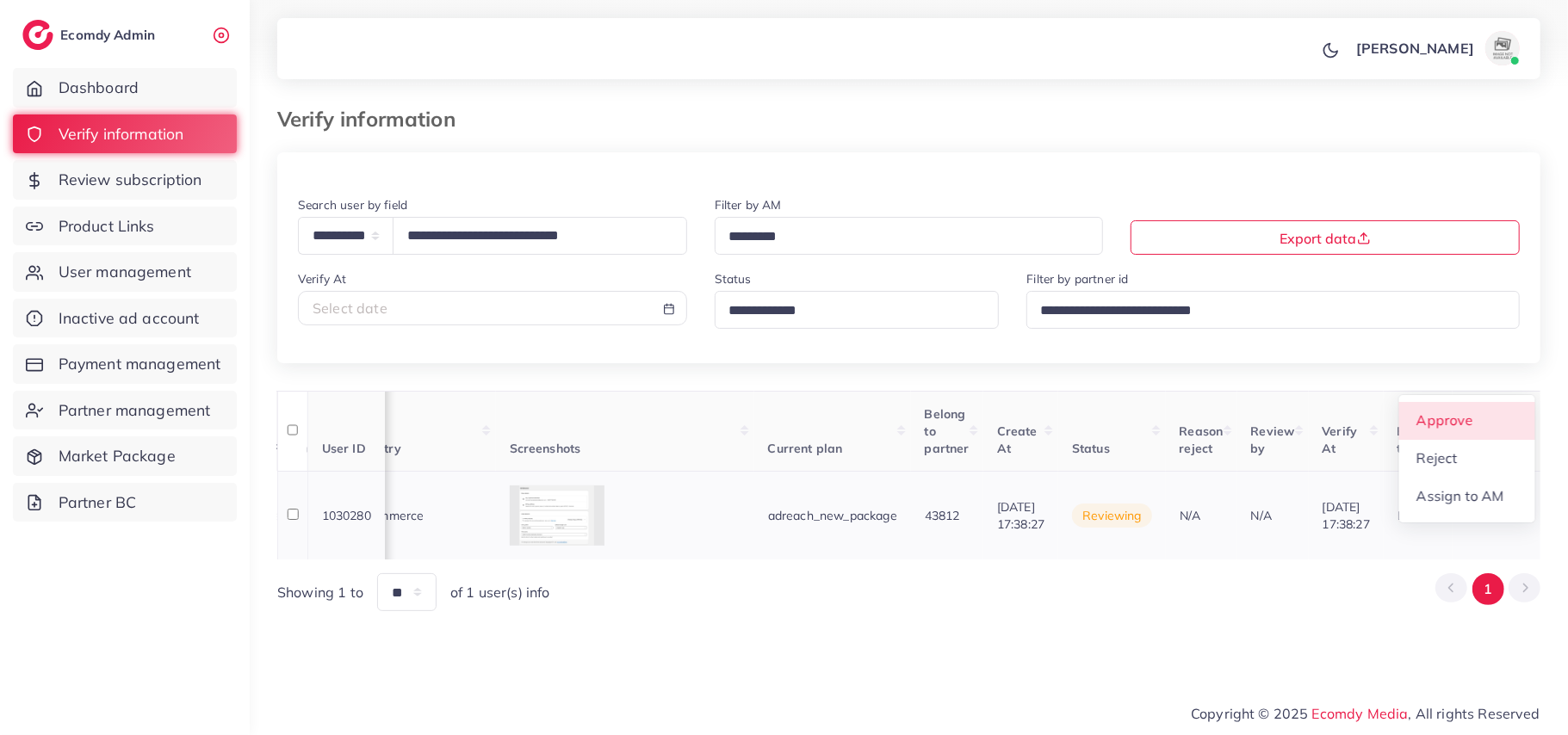 click on "Approve" at bounding box center (1467, 421) 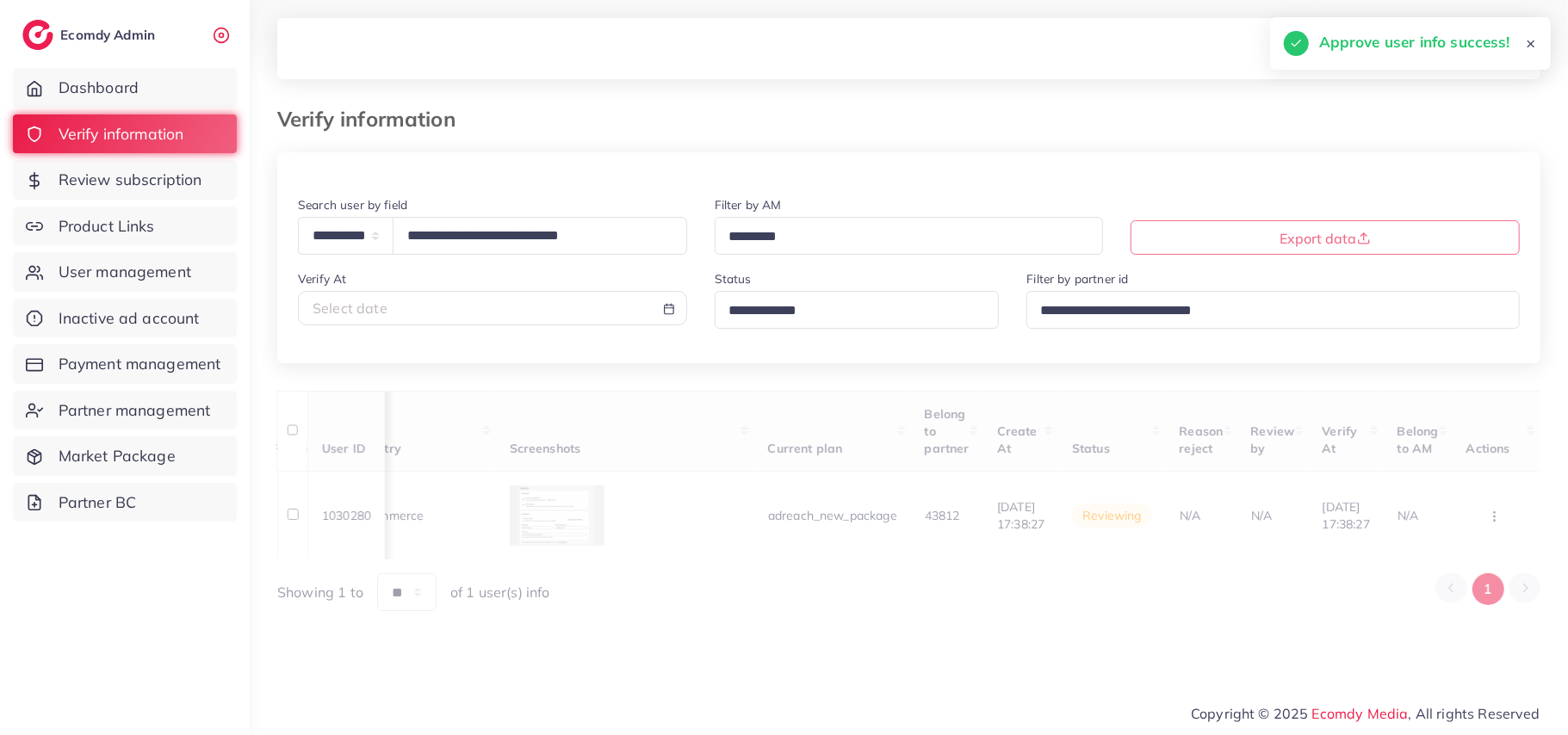 scroll, scrollTop: 0, scrollLeft: 1559, axis: horizontal 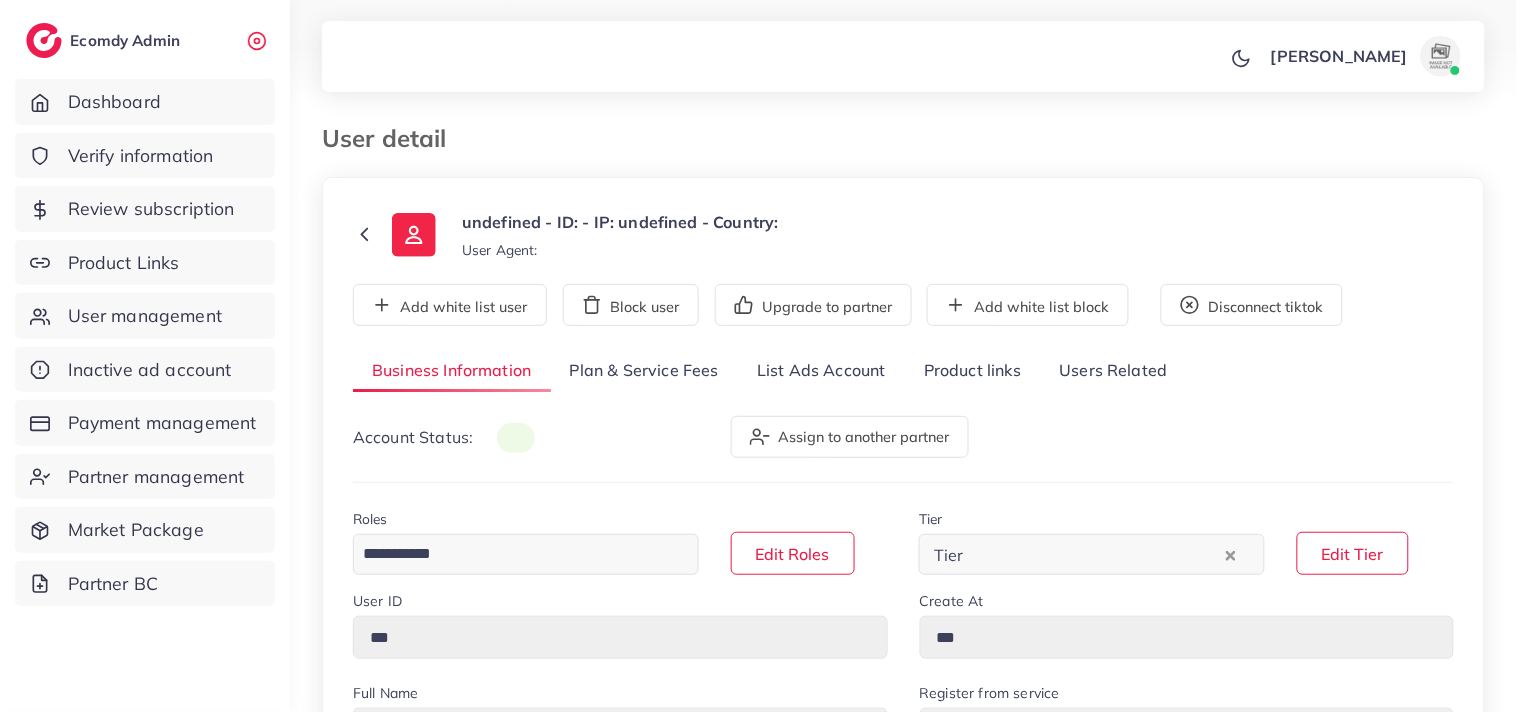 type on "*******" 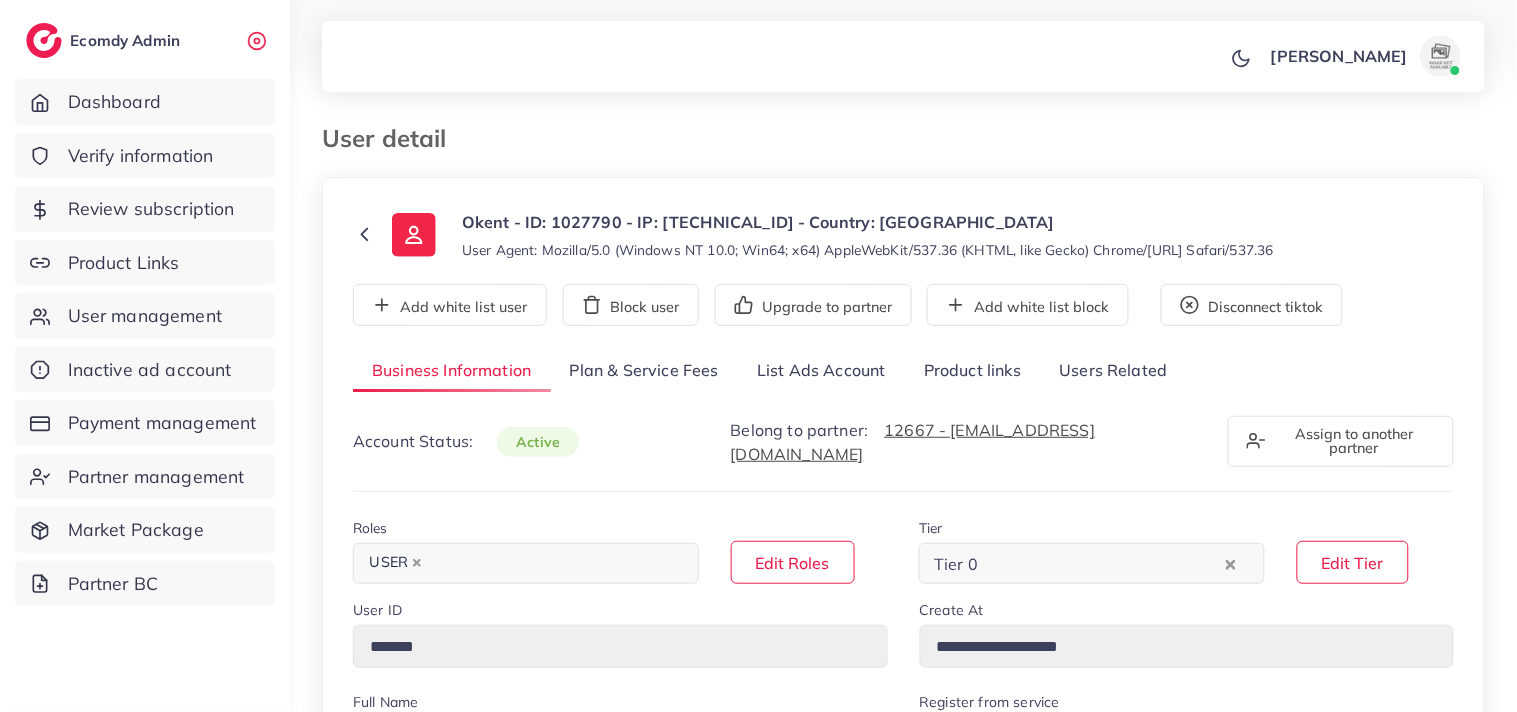 click on "List Ads Account" at bounding box center [821, 371] 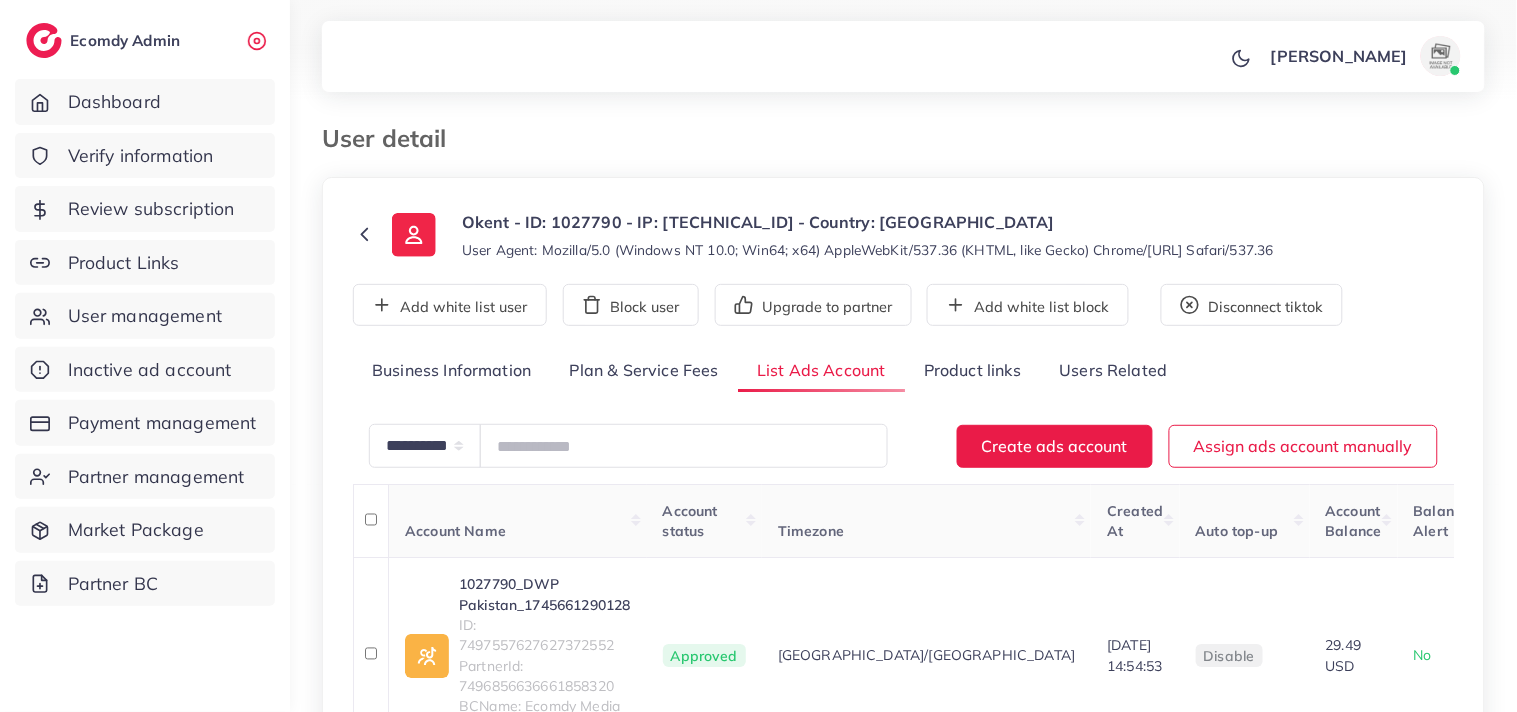 scroll, scrollTop: 366, scrollLeft: 0, axis: vertical 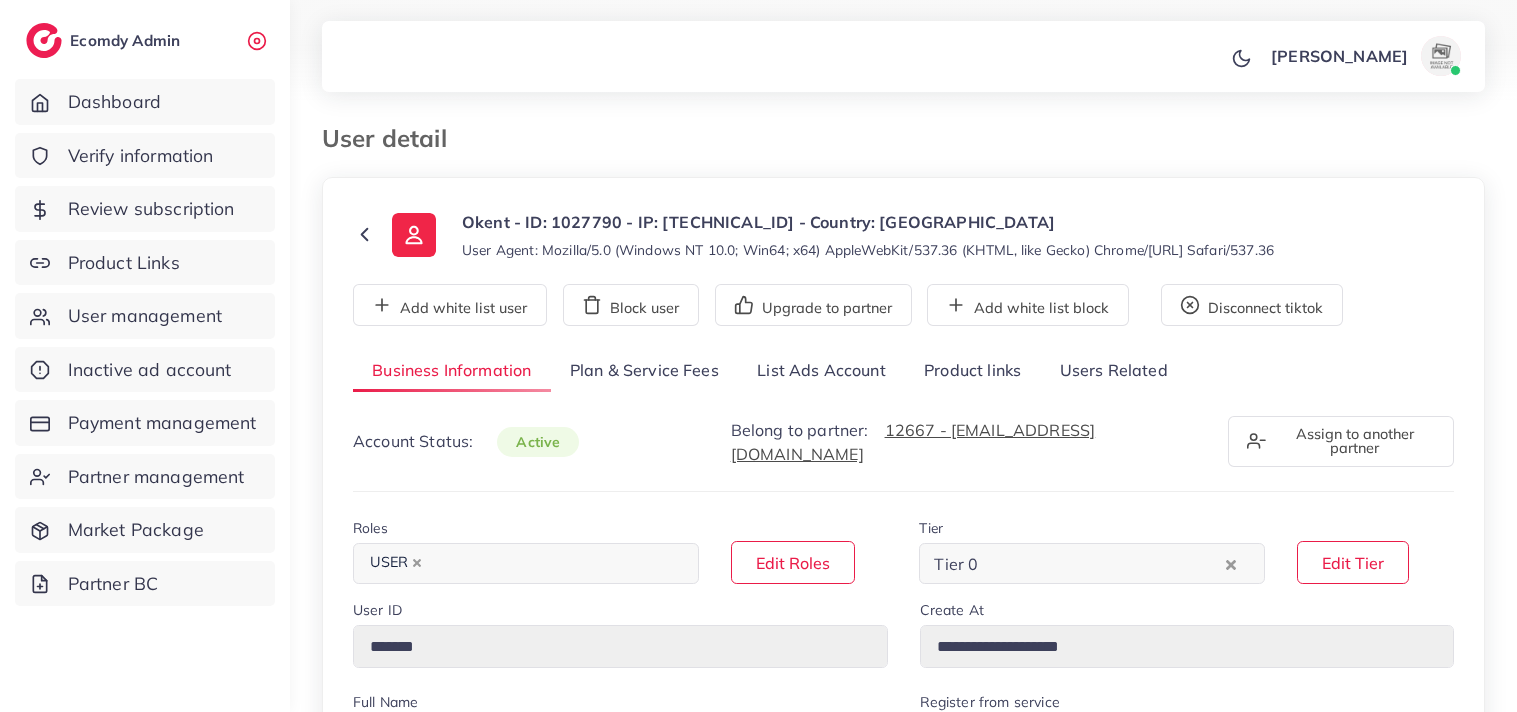 select on "********" 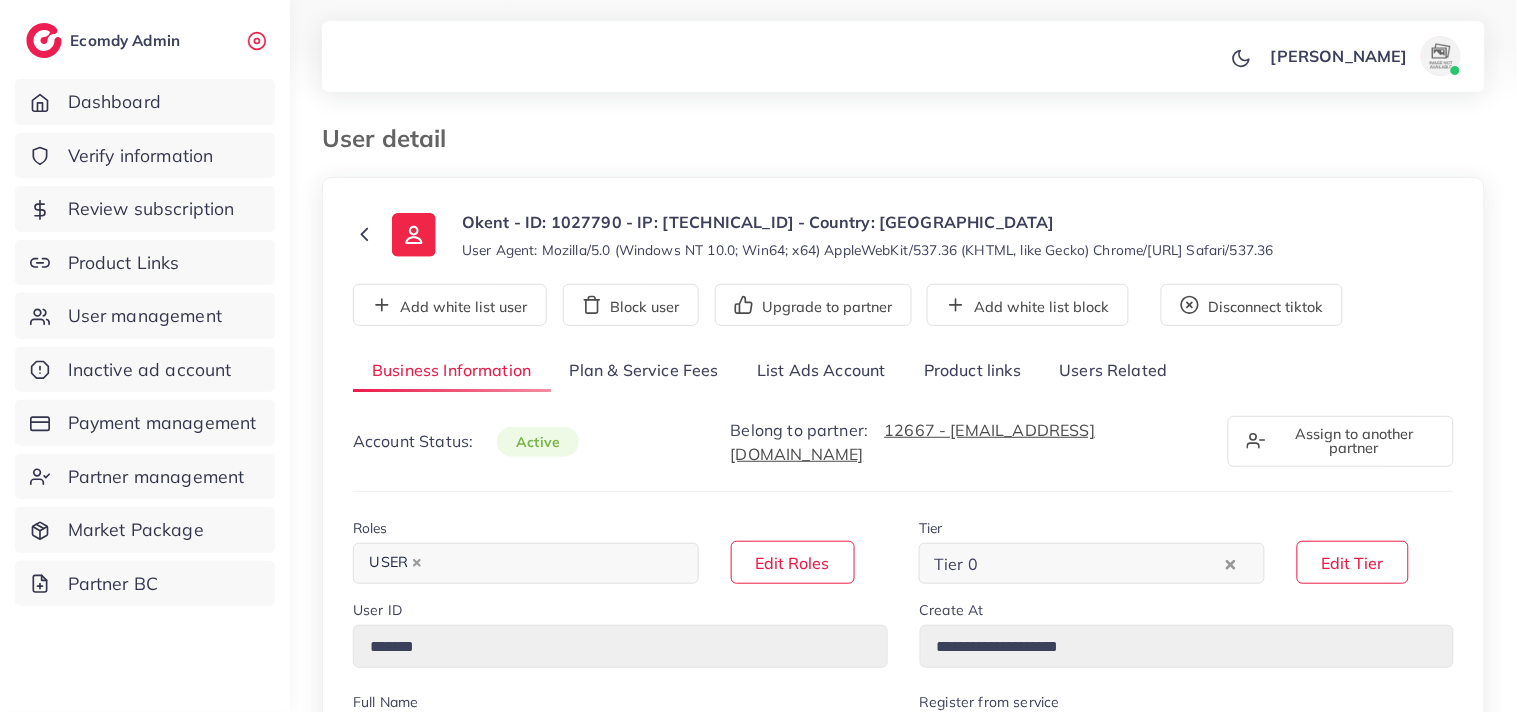 click on "List Ads Account" at bounding box center (821, 371) 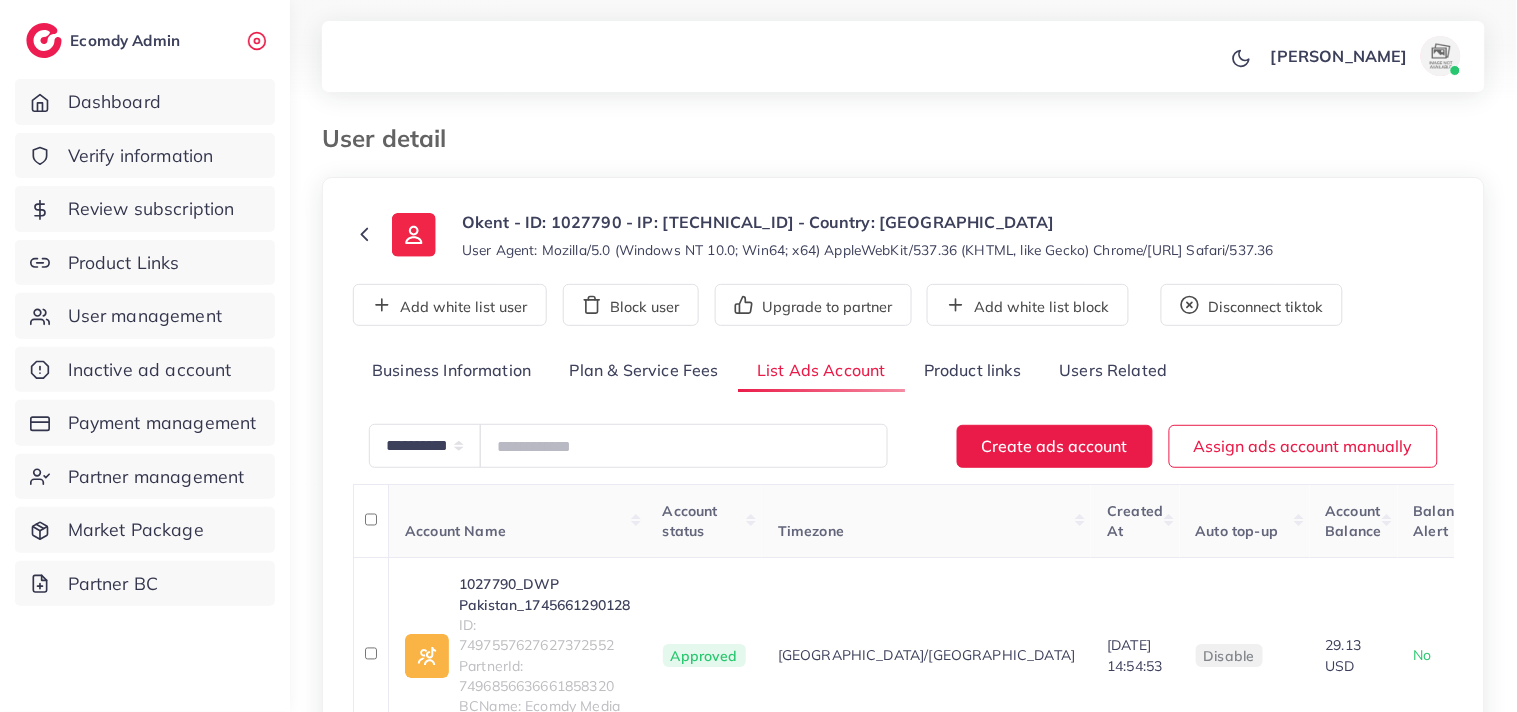 click on "Plan & Service Fees" at bounding box center (644, 371) 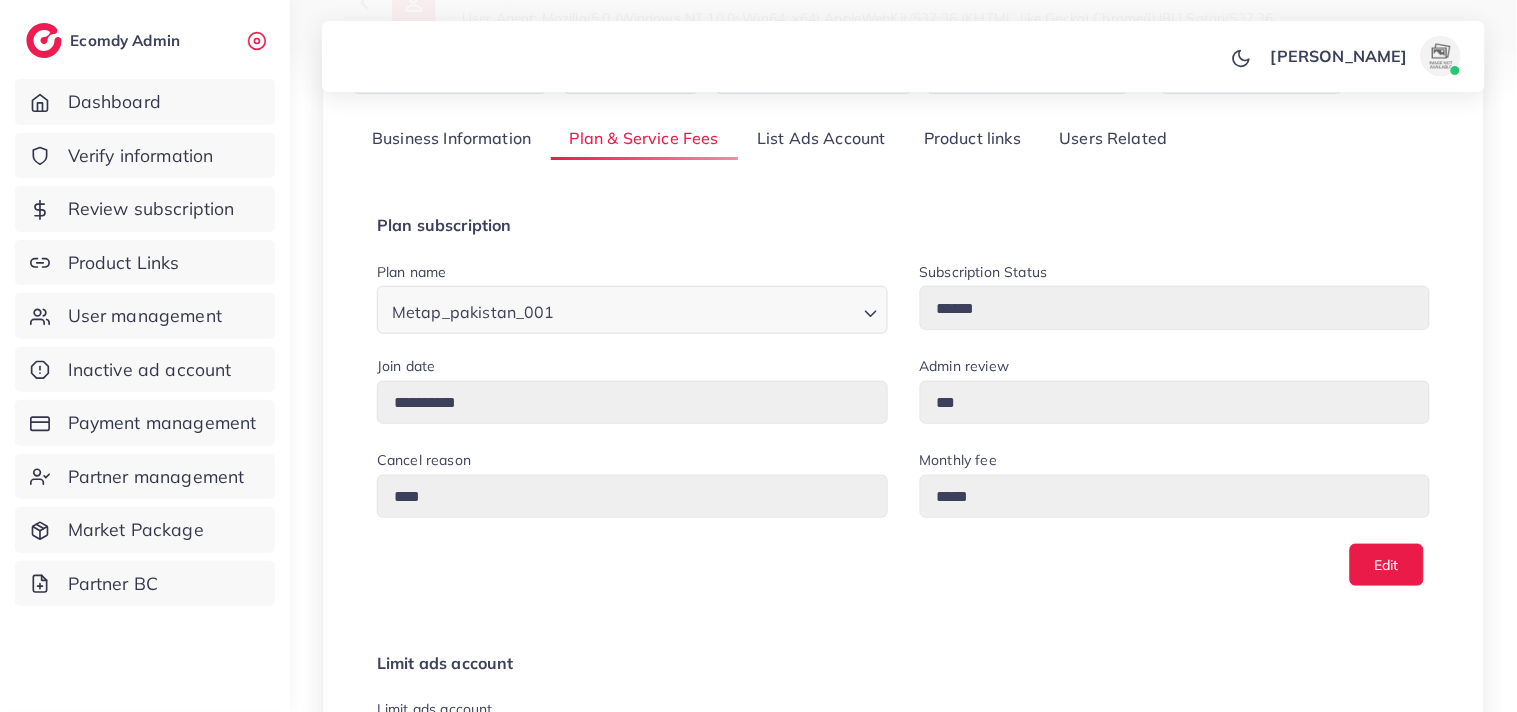 scroll, scrollTop: 855, scrollLeft: 0, axis: vertical 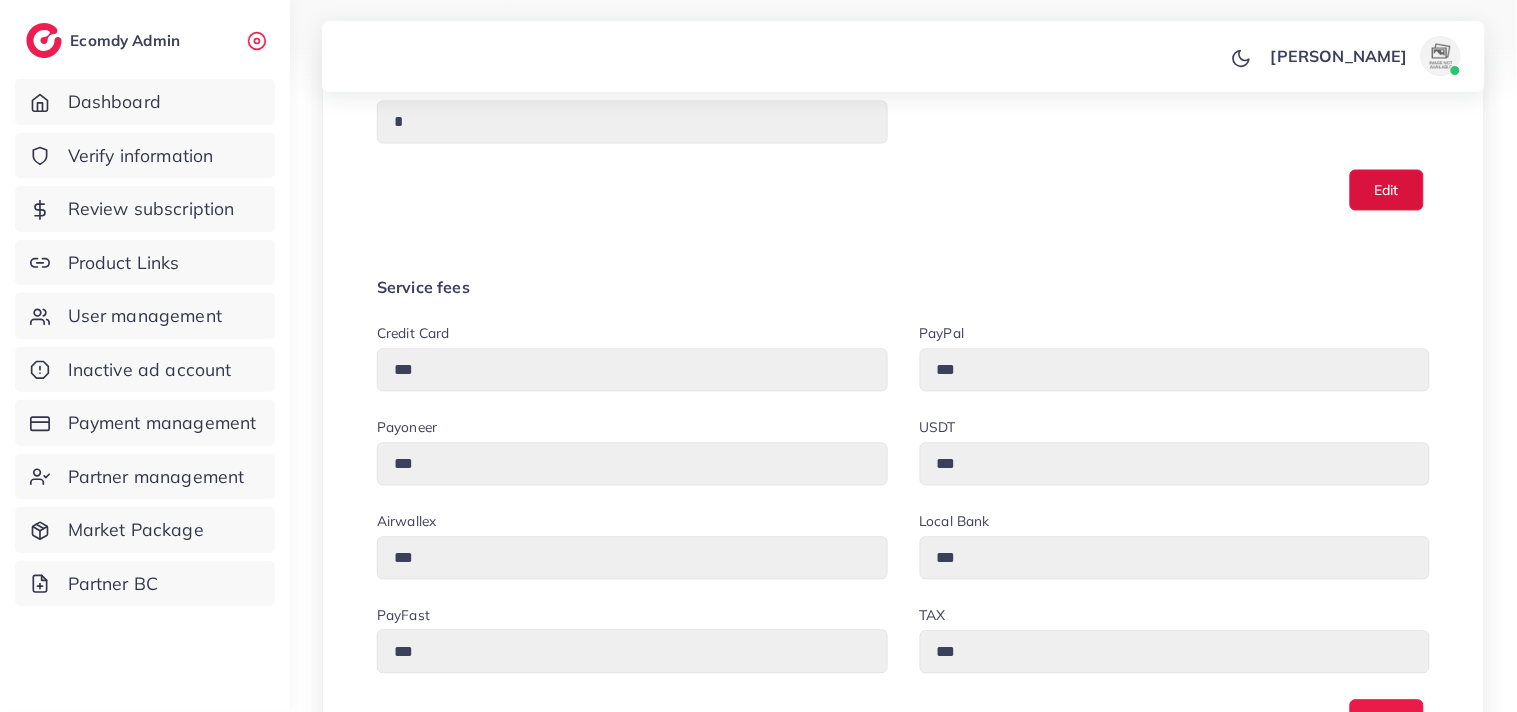 click on "Edit" at bounding box center [1387, 190] 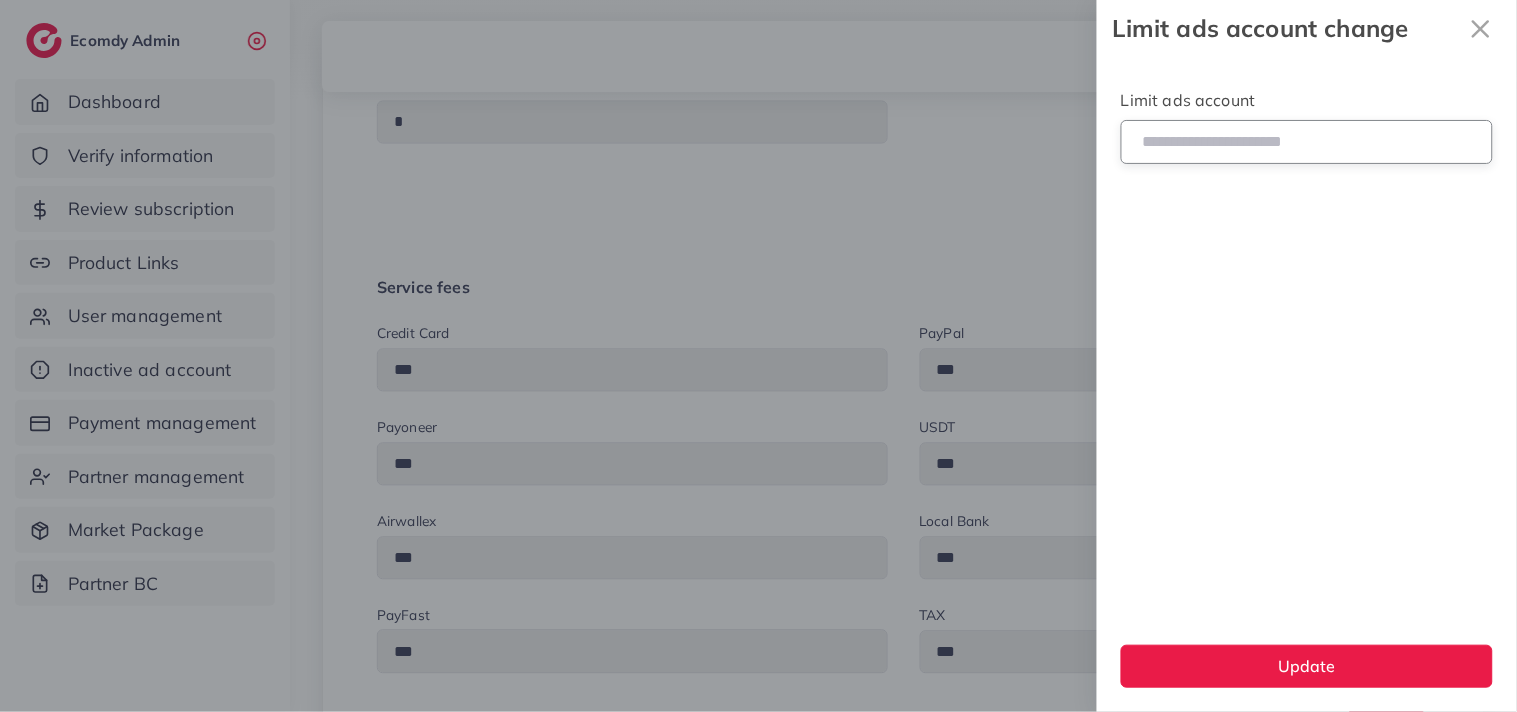 click on "*" at bounding box center [1307, 141] 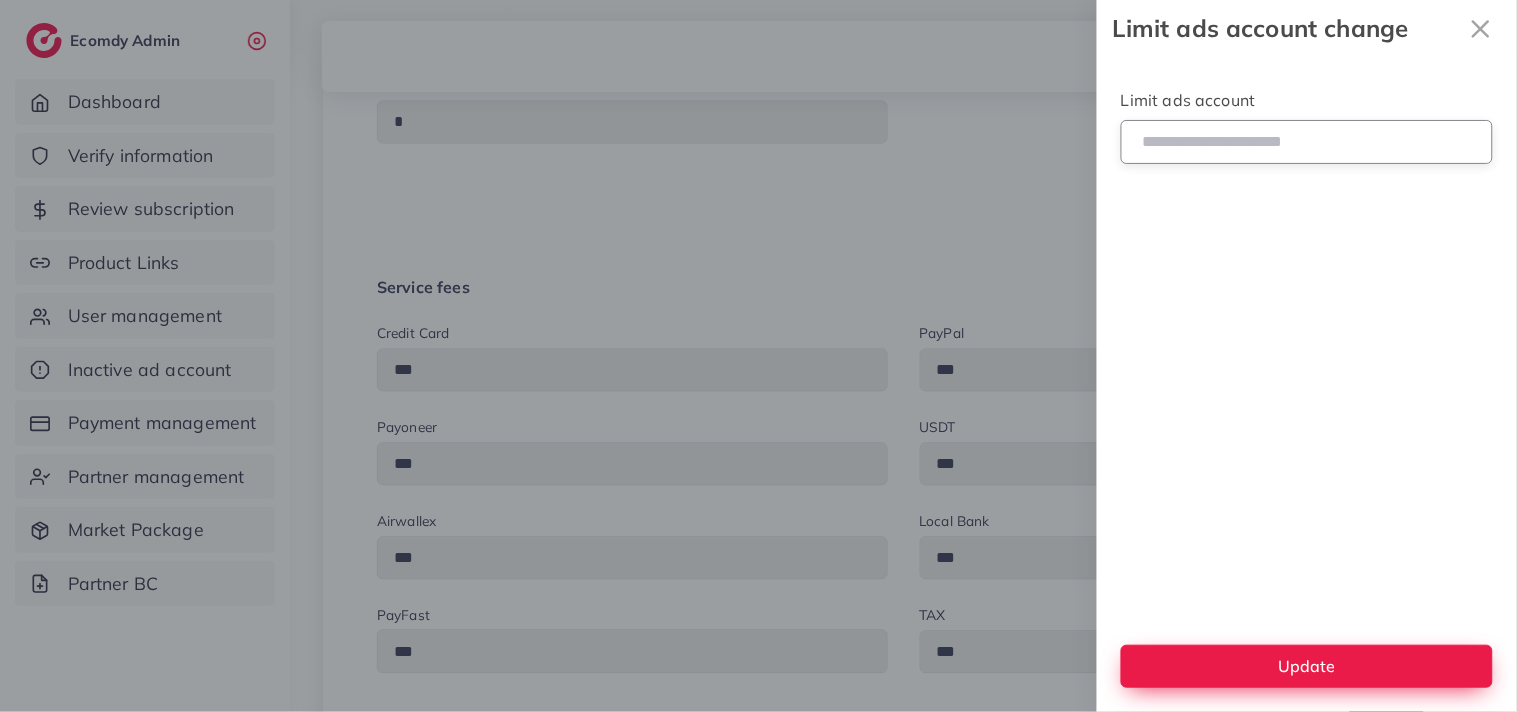type on "*" 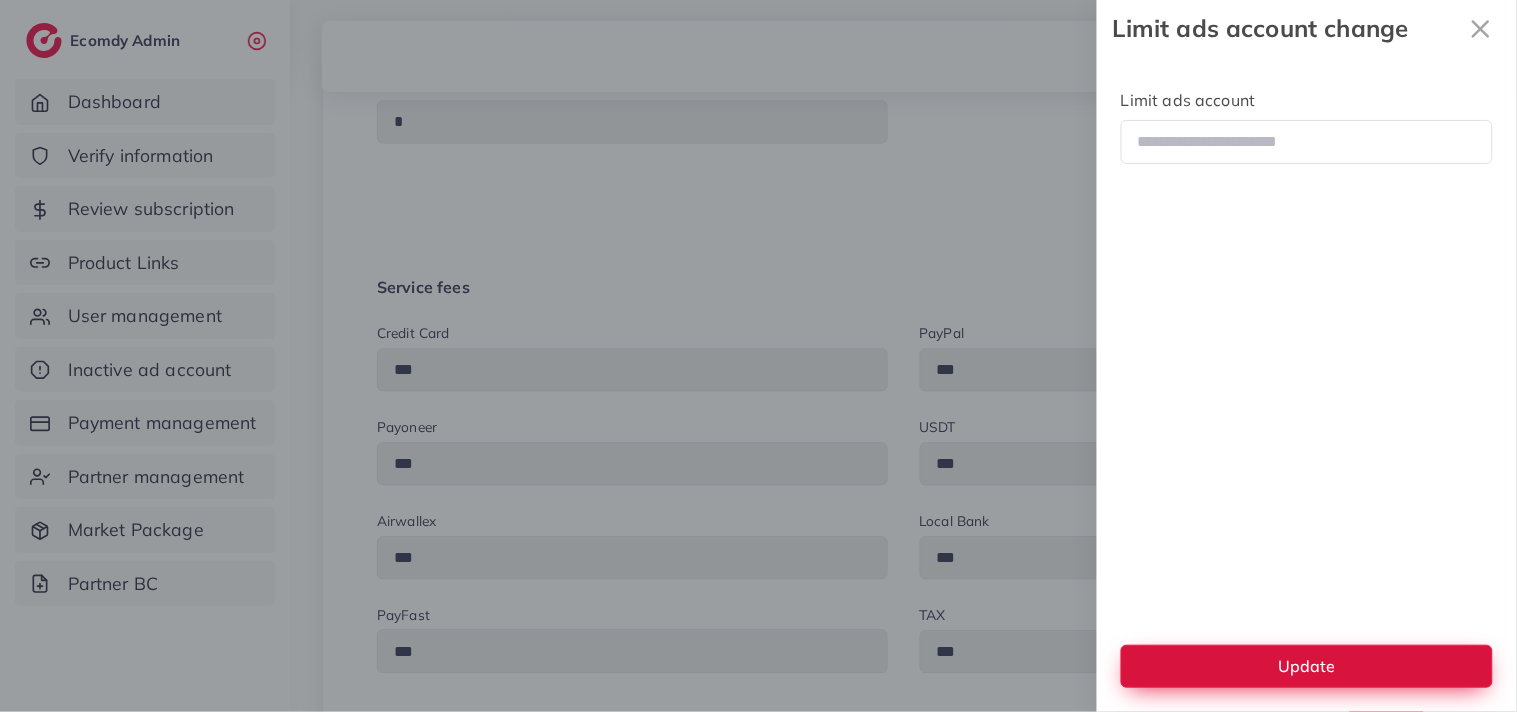 click on "Update" at bounding box center [0, 0] 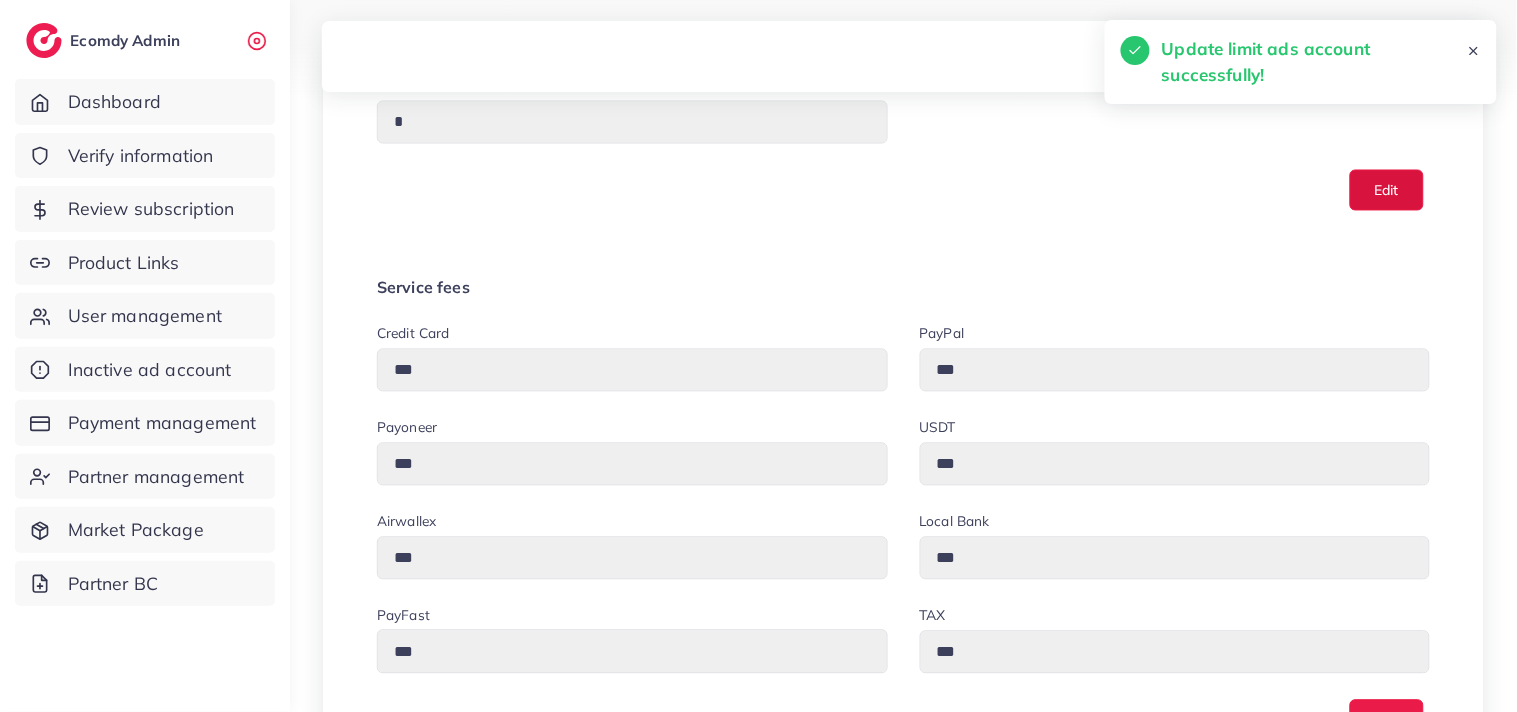 type on "*" 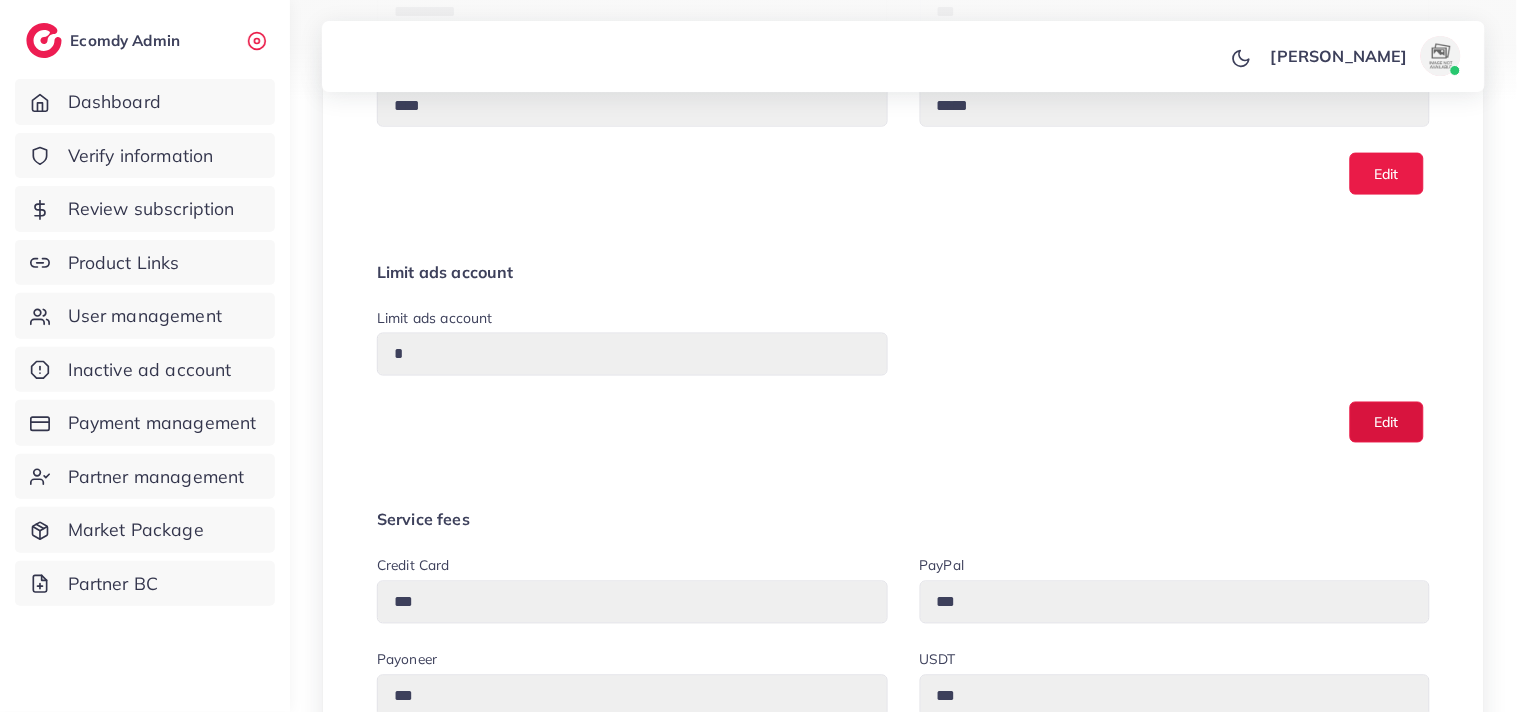 scroll, scrollTop: 0, scrollLeft: 0, axis: both 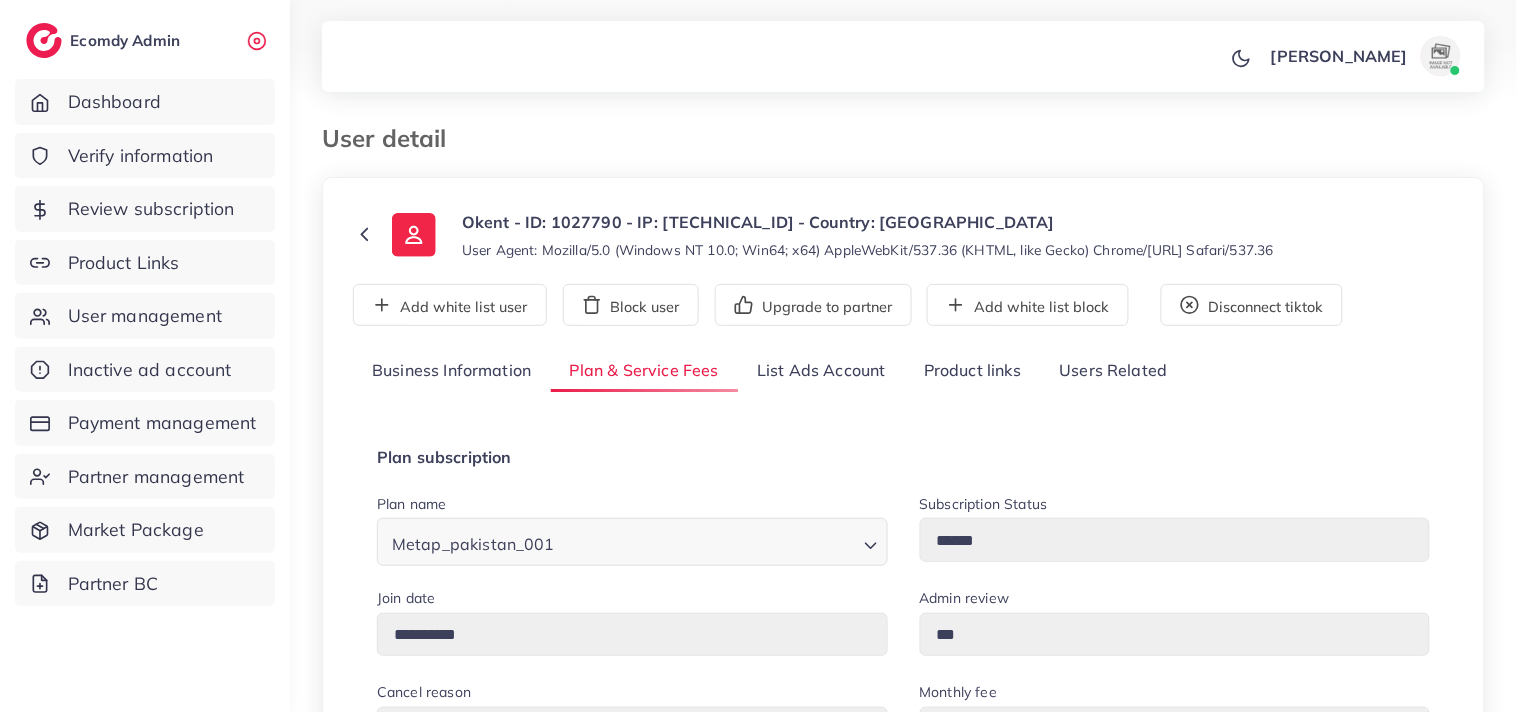 click on "List Ads Account" at bounding box center (821, 371) 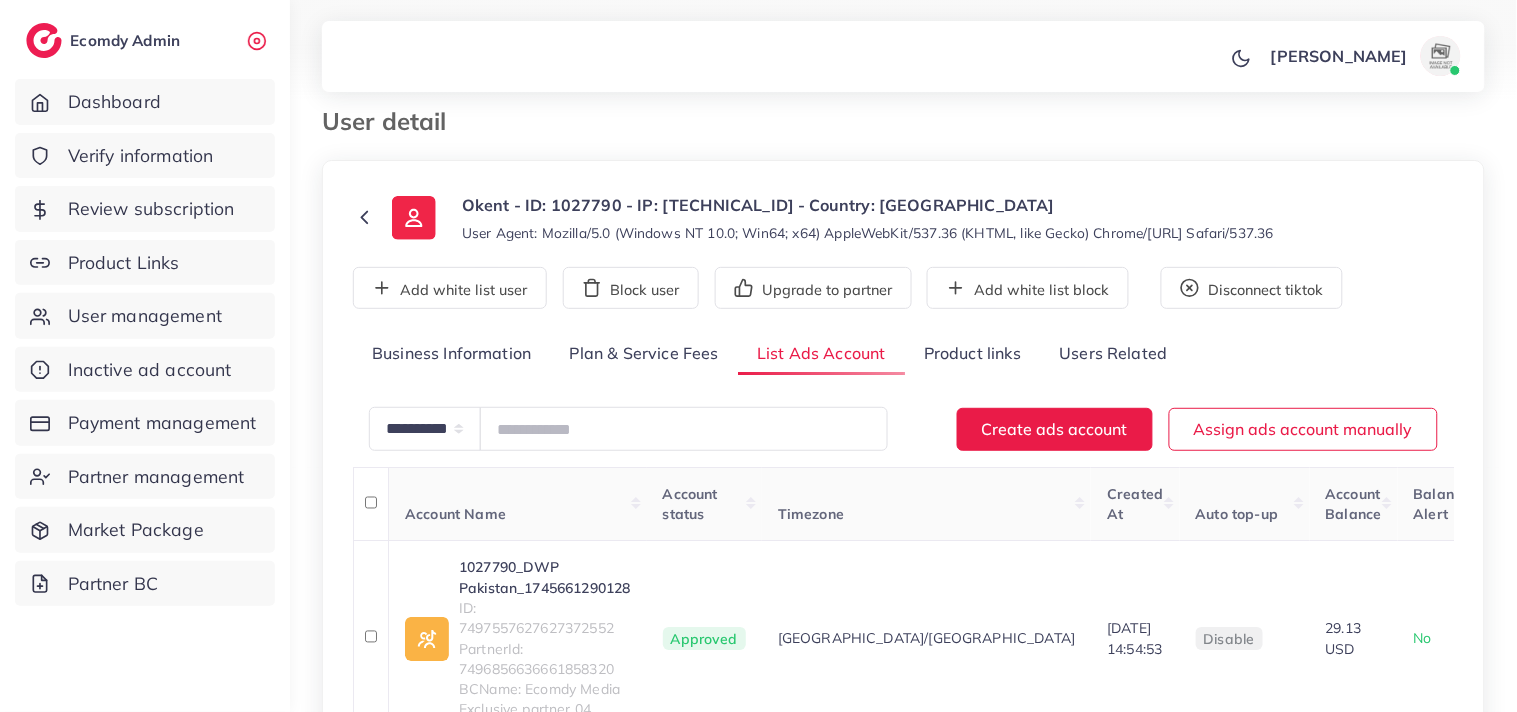 scroll, scrollTop: 0, scrollLeft: 0, axis: both 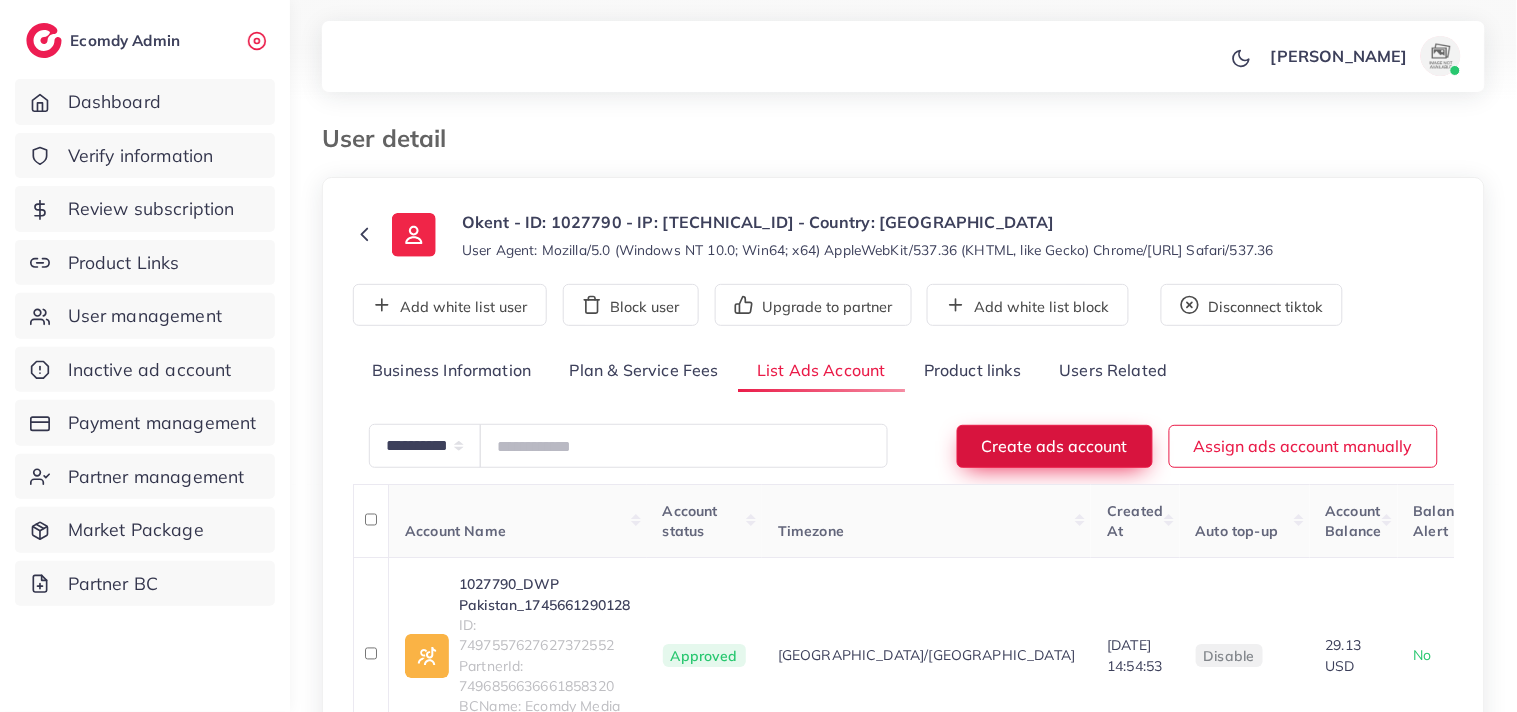 click on "Create ads account" at bounding box center (1055, 446) 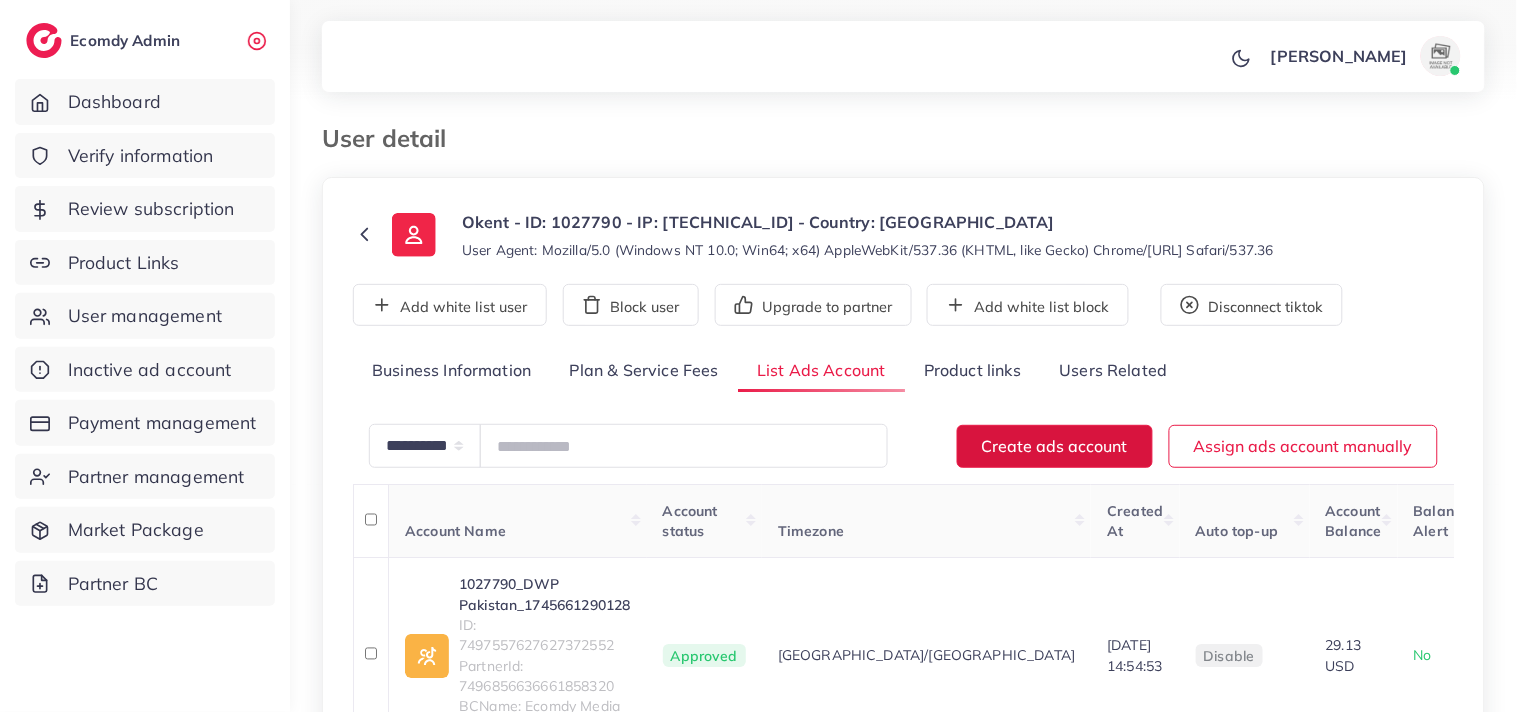 select on "**********" 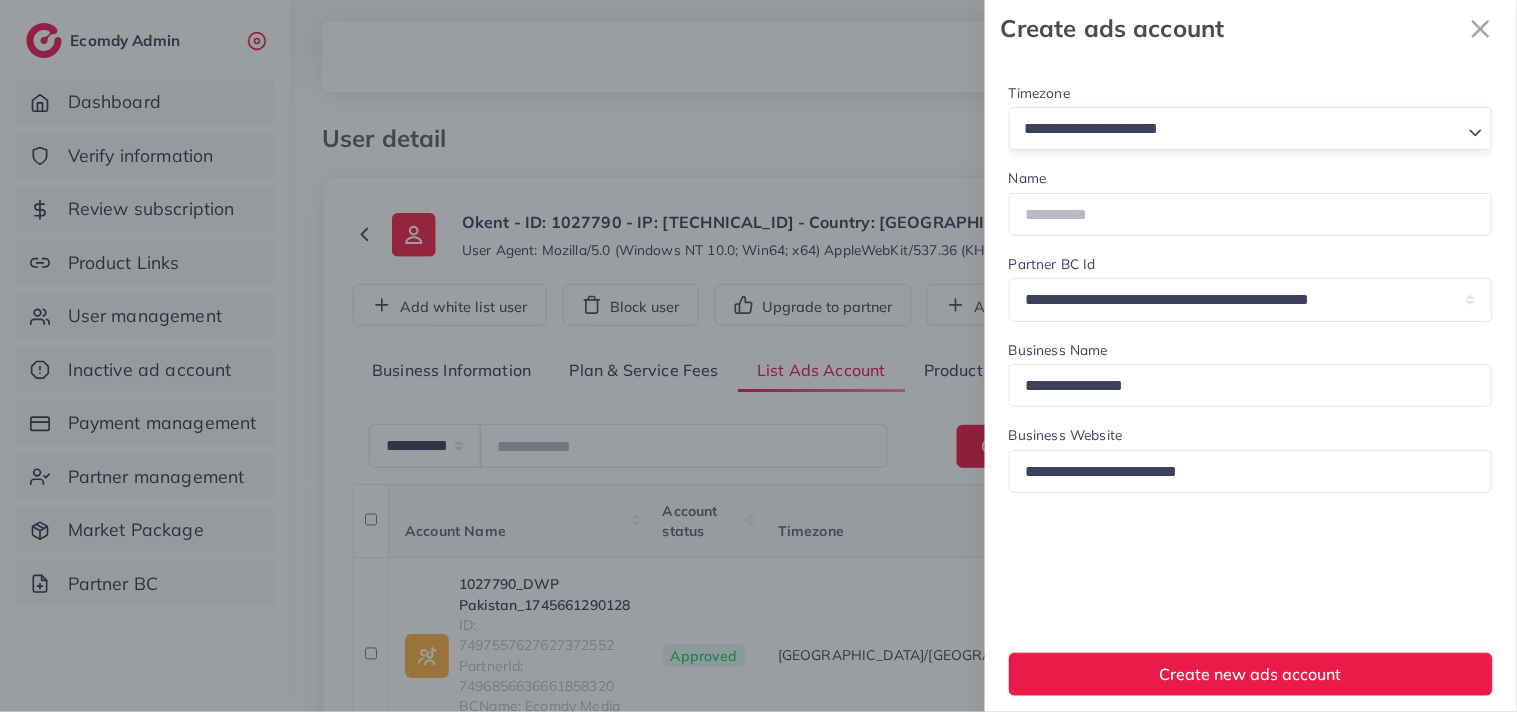 click at bounding box center (1239, 129) 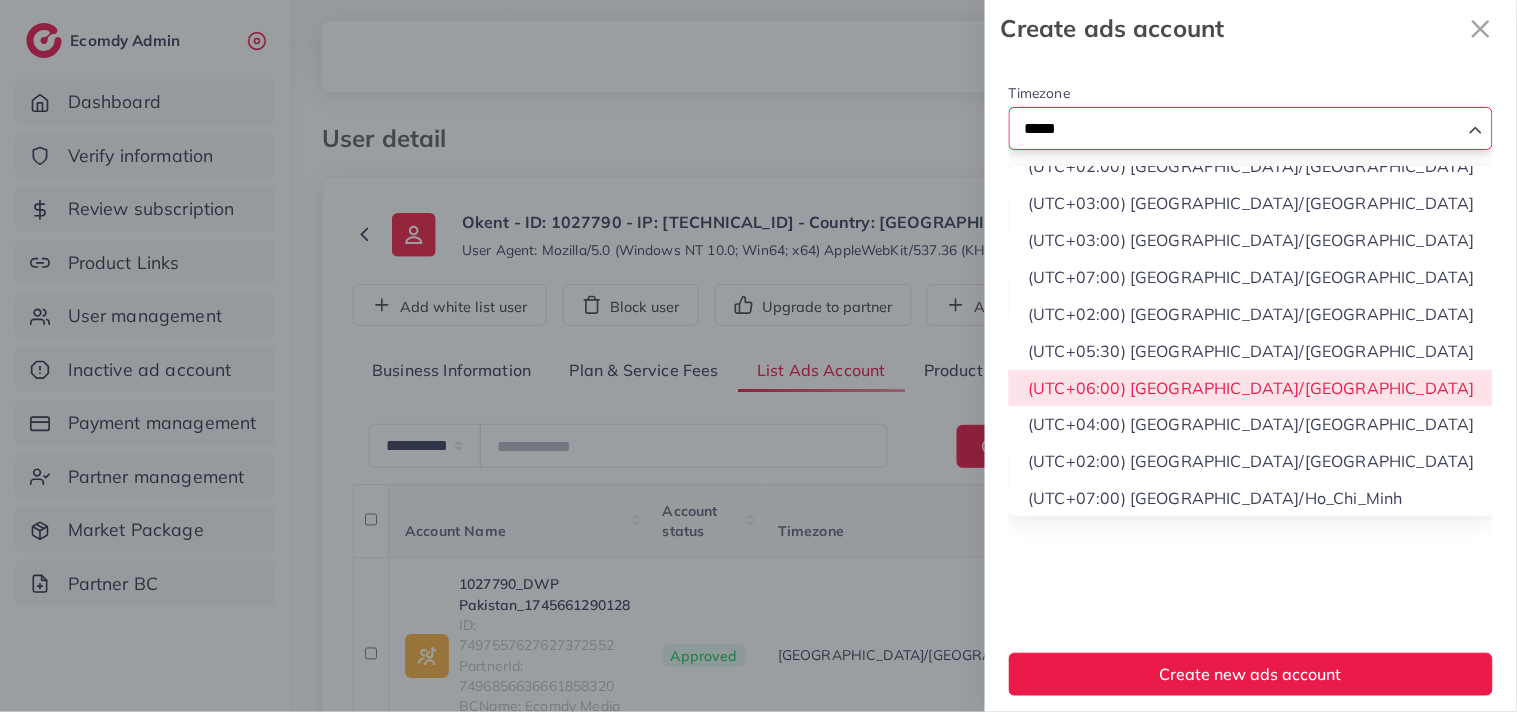scroll, scrollTop: 0, scrollLeft: 0, axis: both 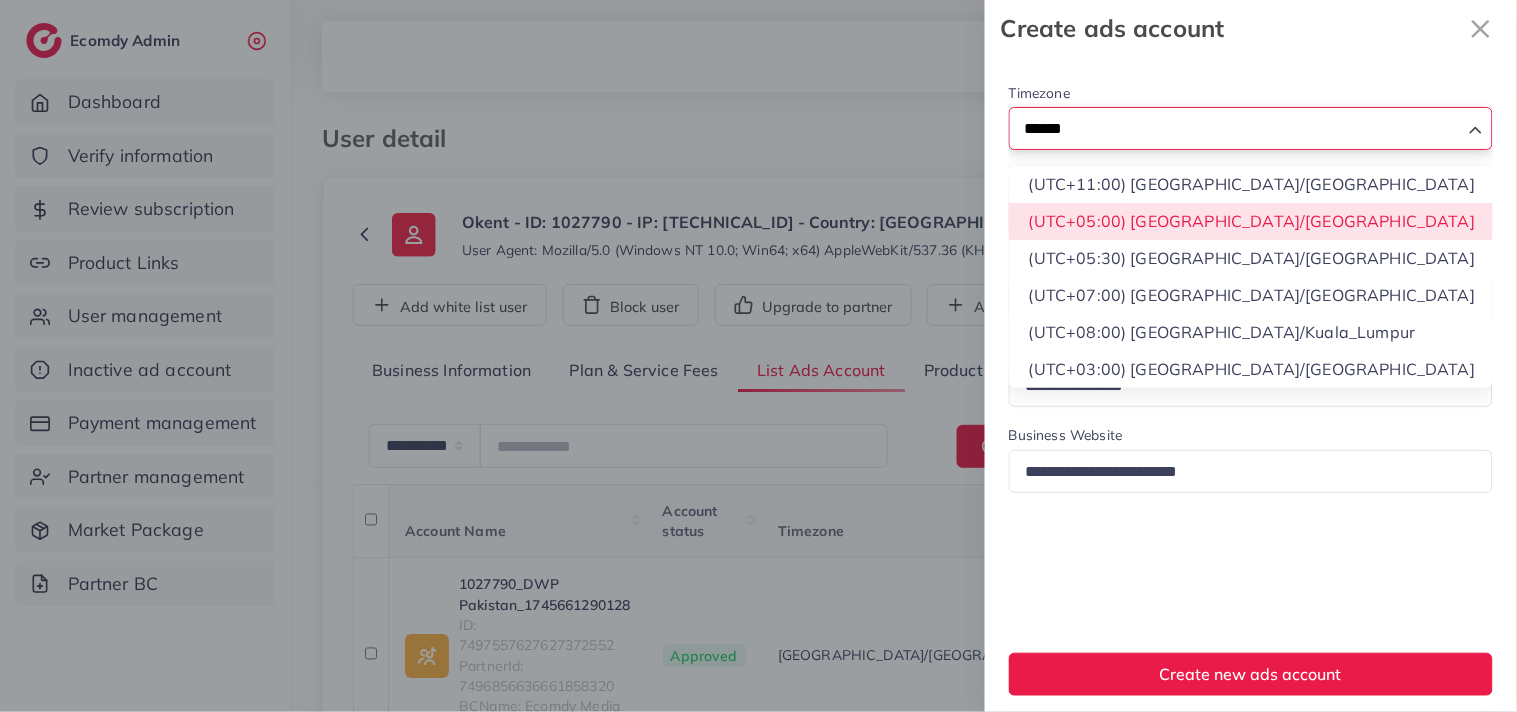 type on "******" 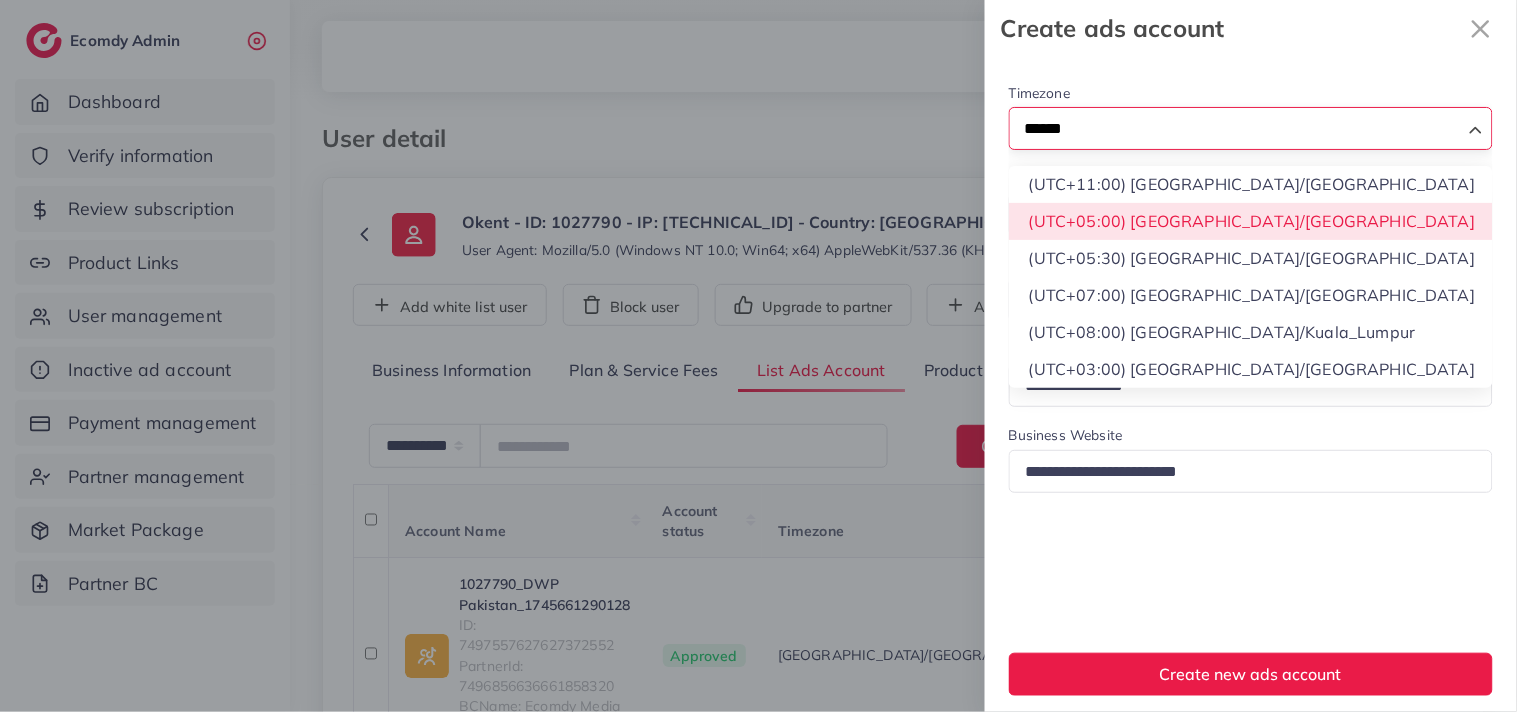 type 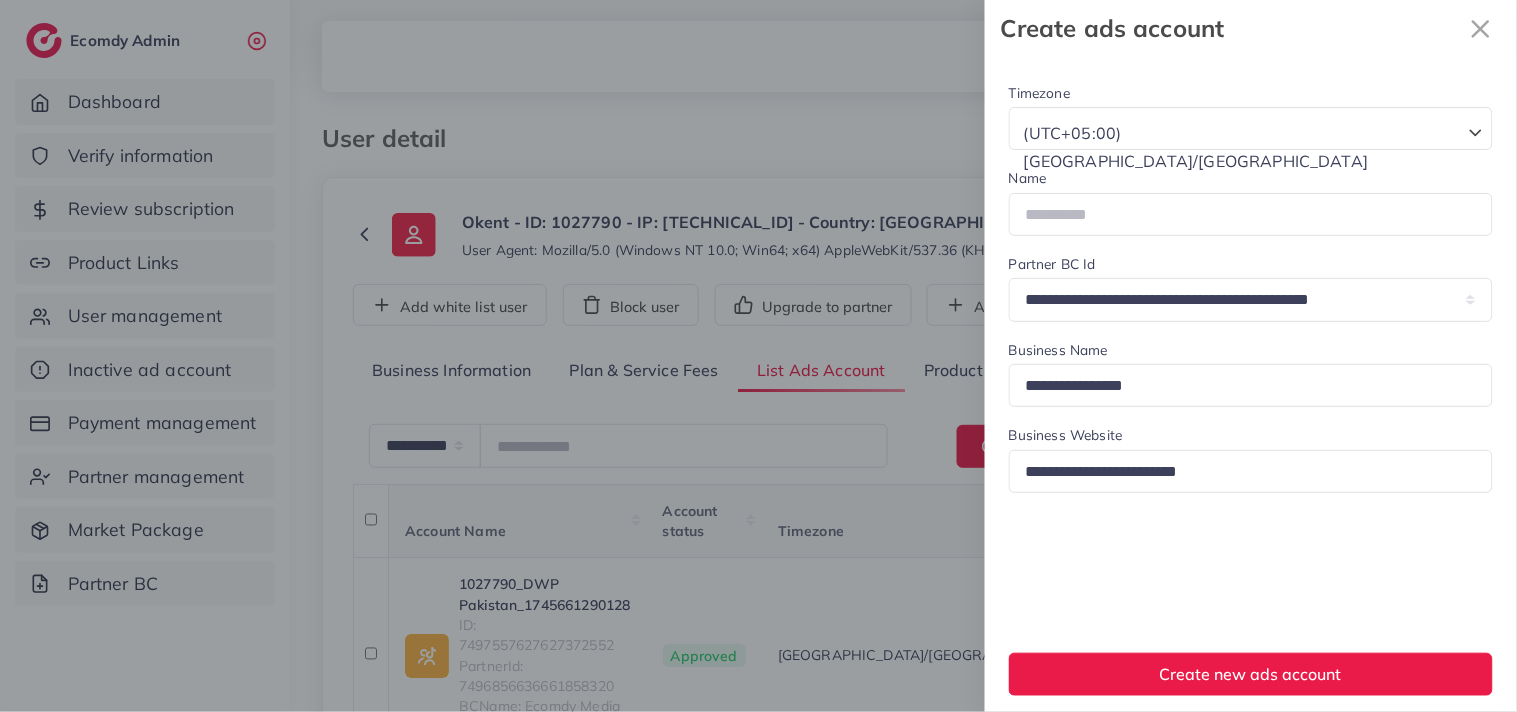 click on "**********" at bounding box center (0, 0) 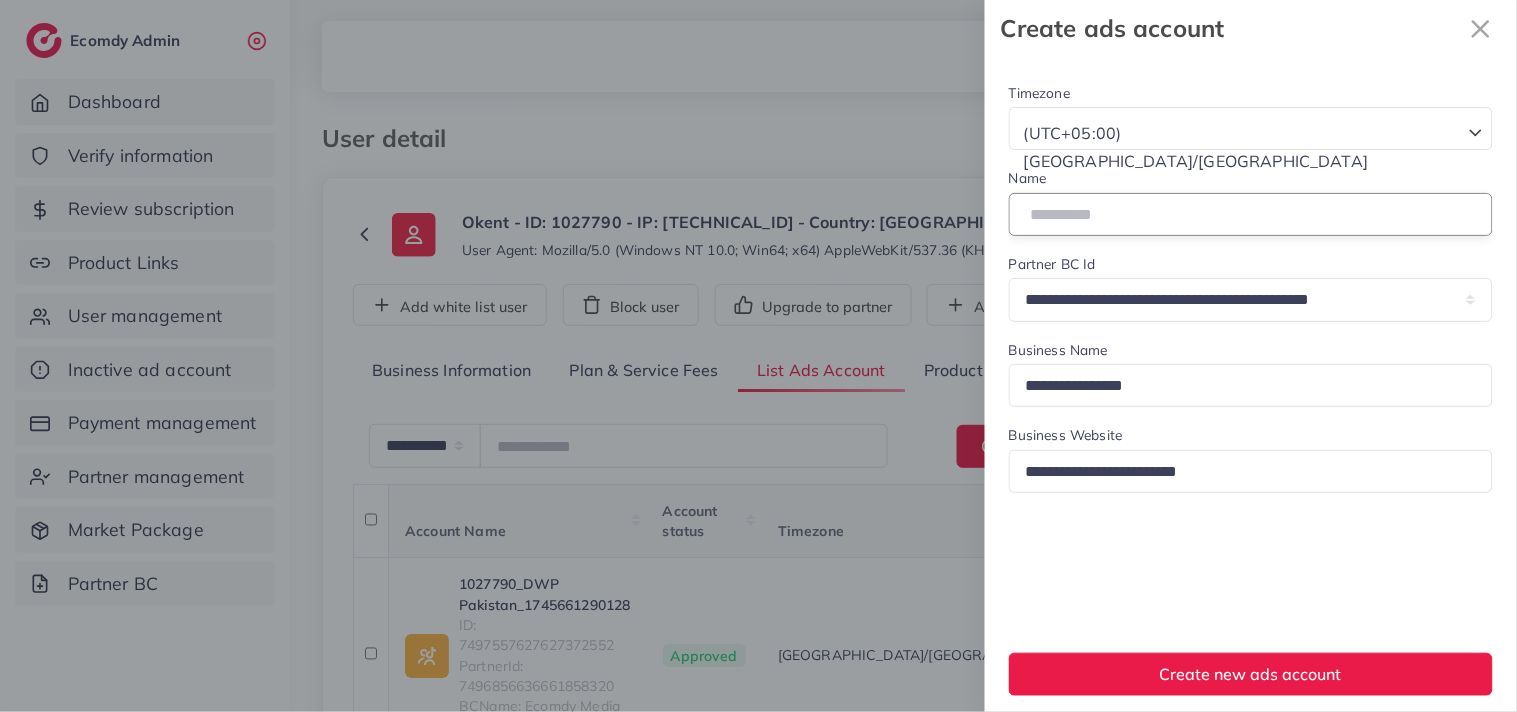 click at bounding box center [1251, 214] 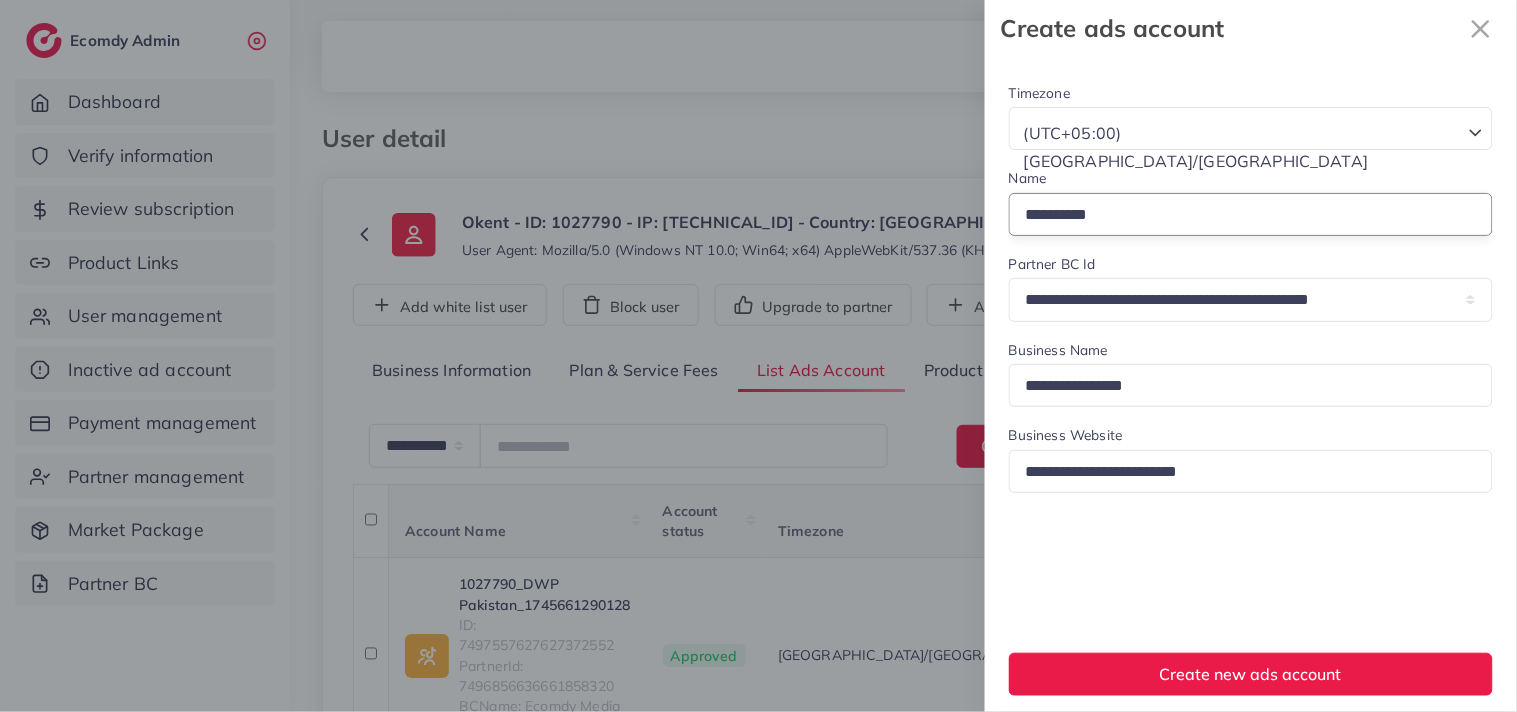 type on "**********" 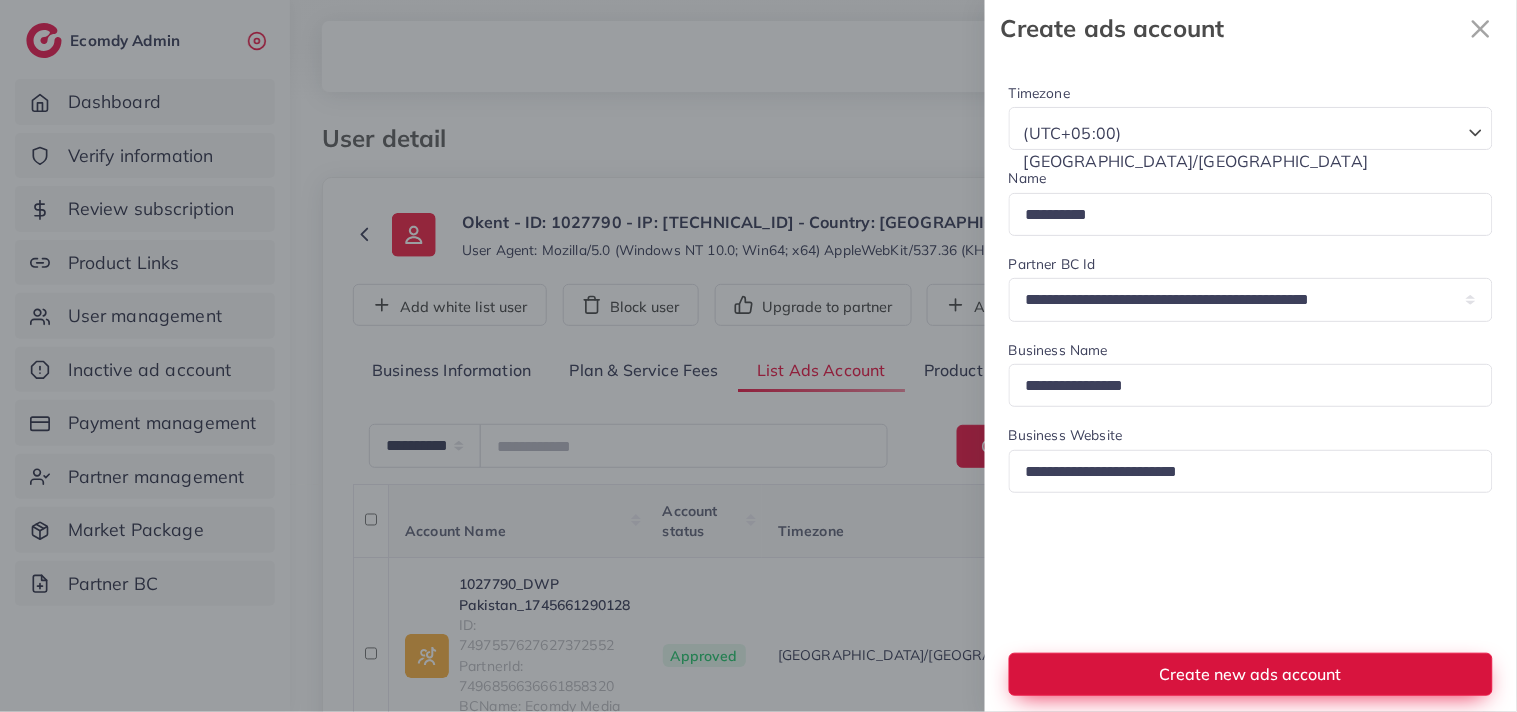click on "Create new ads account" at bounding box center [1251, 674] 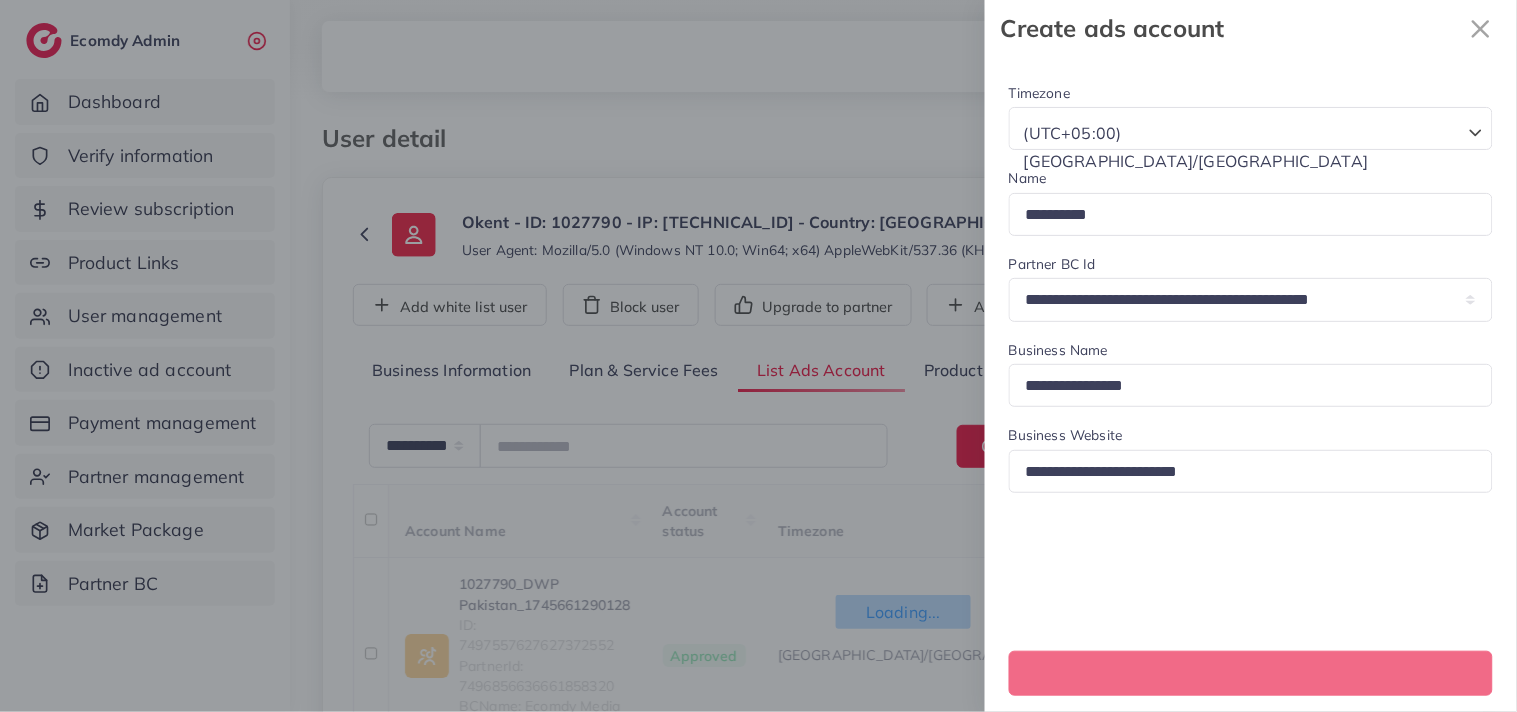 type 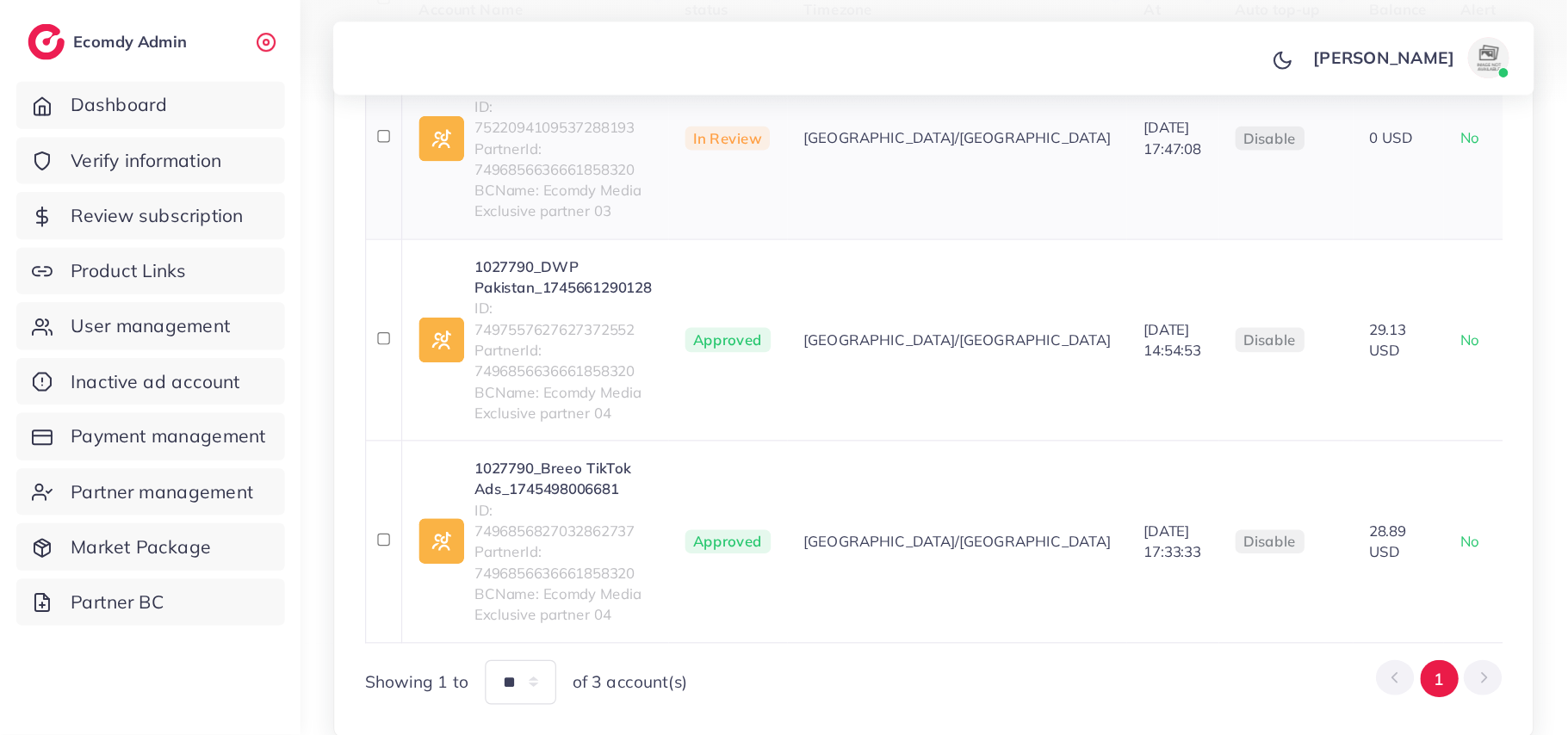 scroll, scrollTop: 0, scrollLeft: 0, axis: both 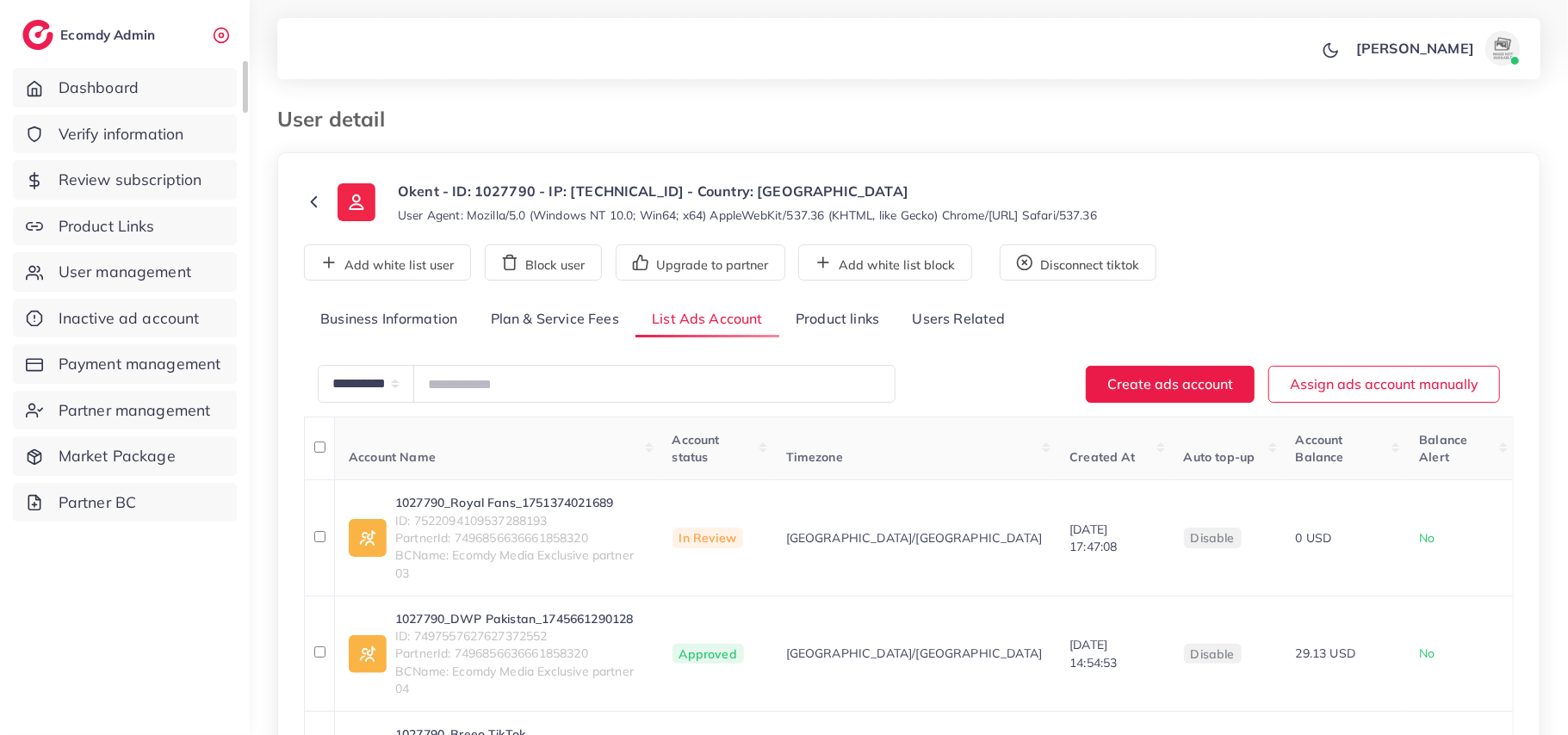 drag, startPoint x: 1220, startPoint y: 1, endPoint x: 86, endPoint y: 645, distance: 1304.1058 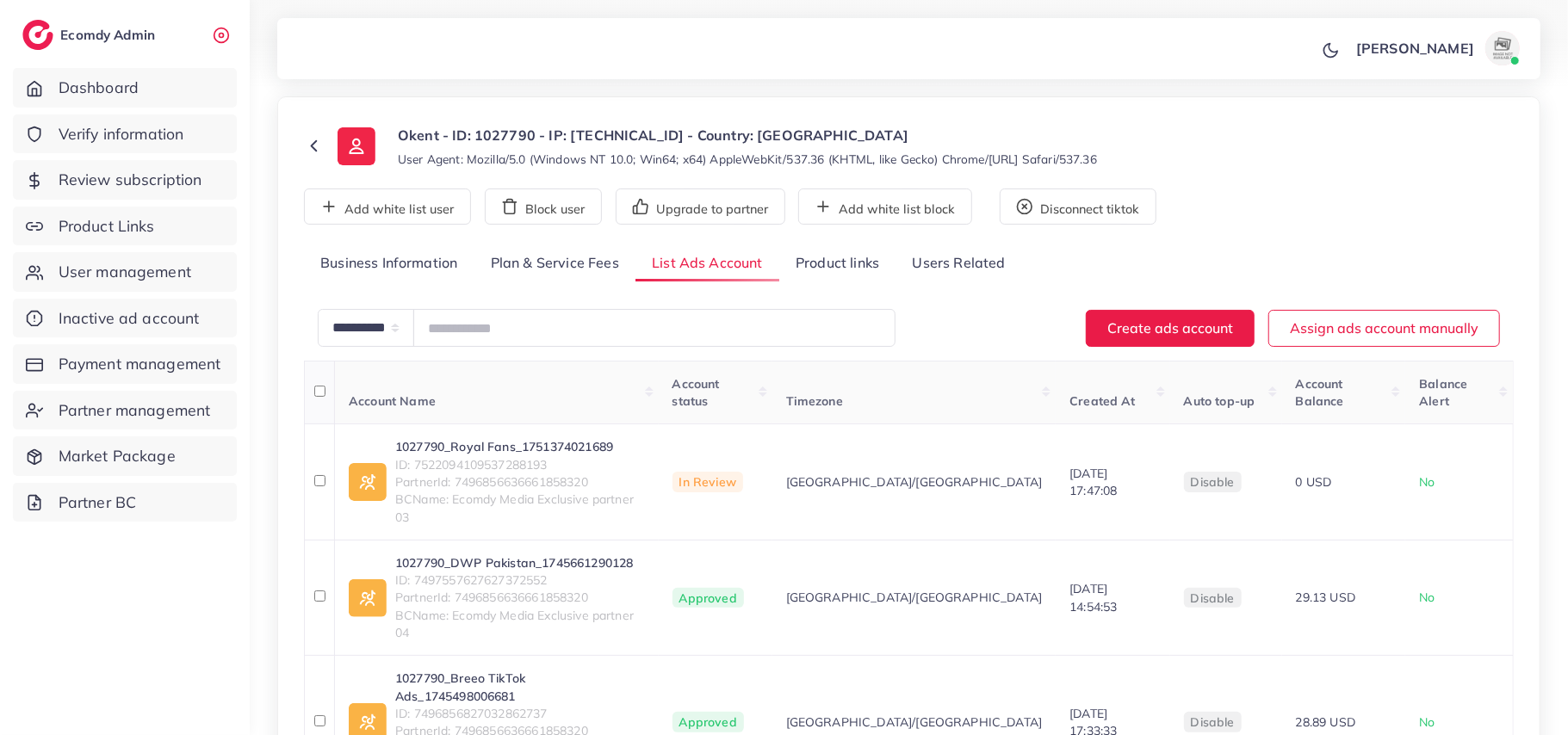 scroll, scrollTop: 0, scrollLeft: 0, axis: both 